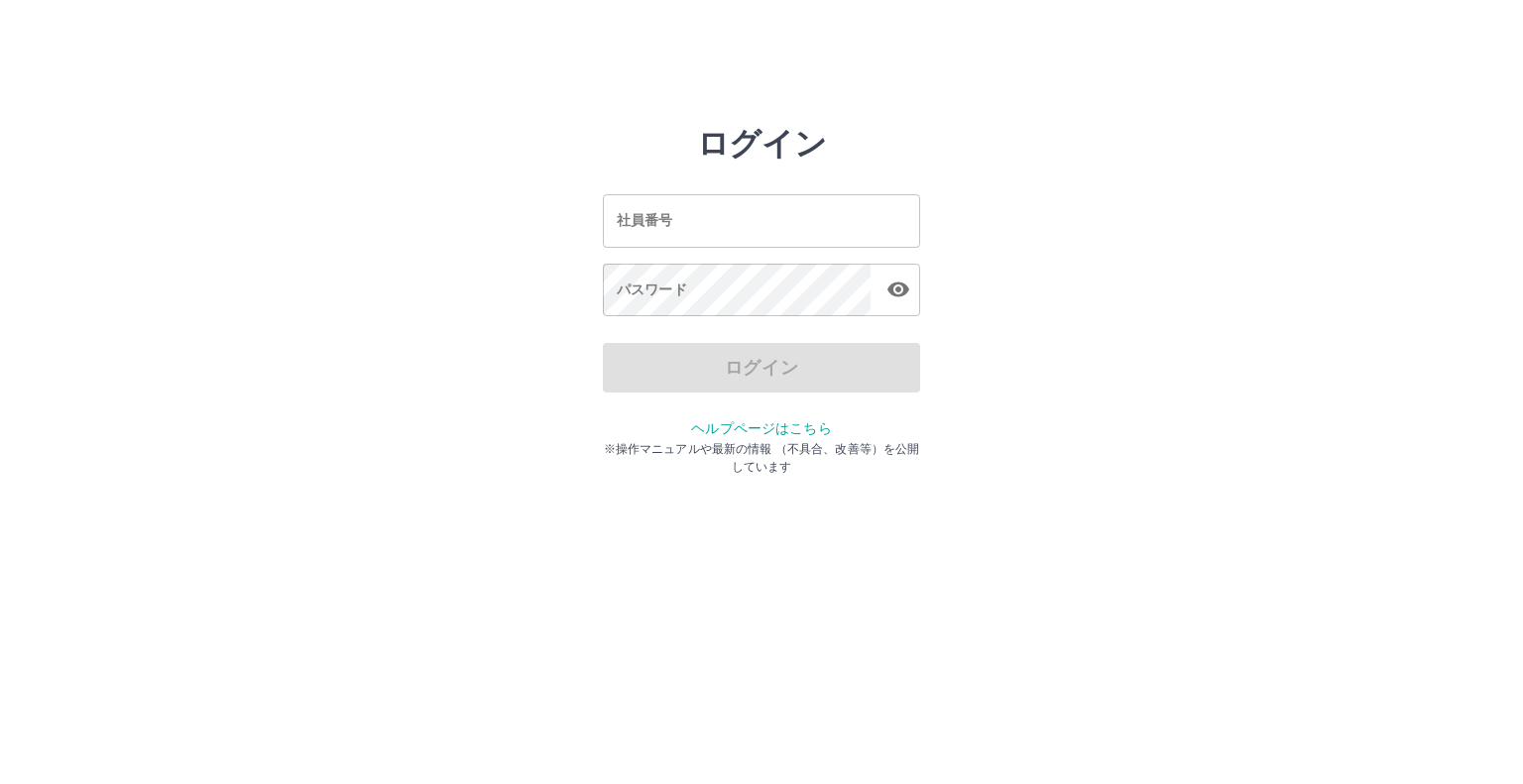 scroll, scrollTop: 0, scrollLeft: 0, axis: both 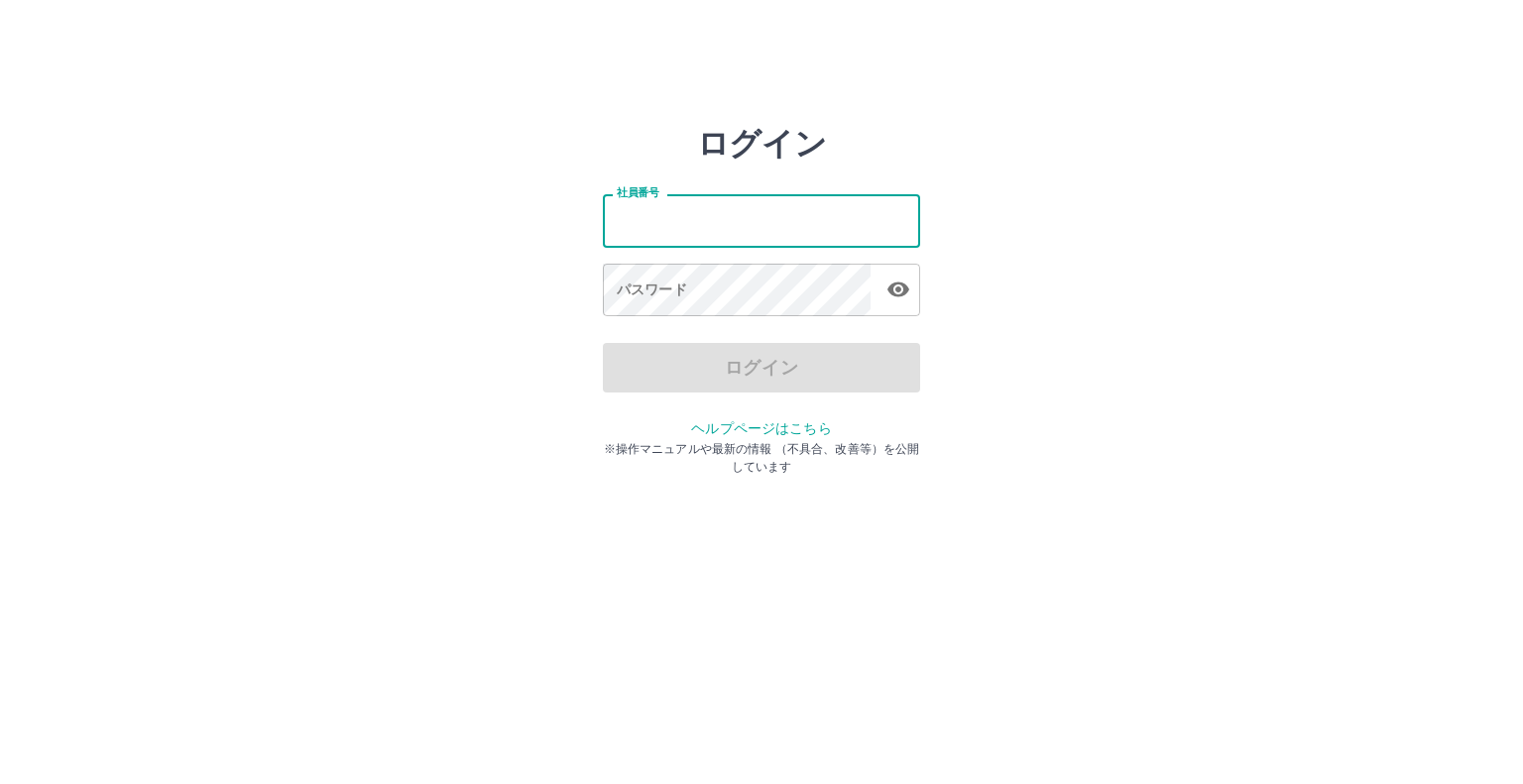 type on "*******" 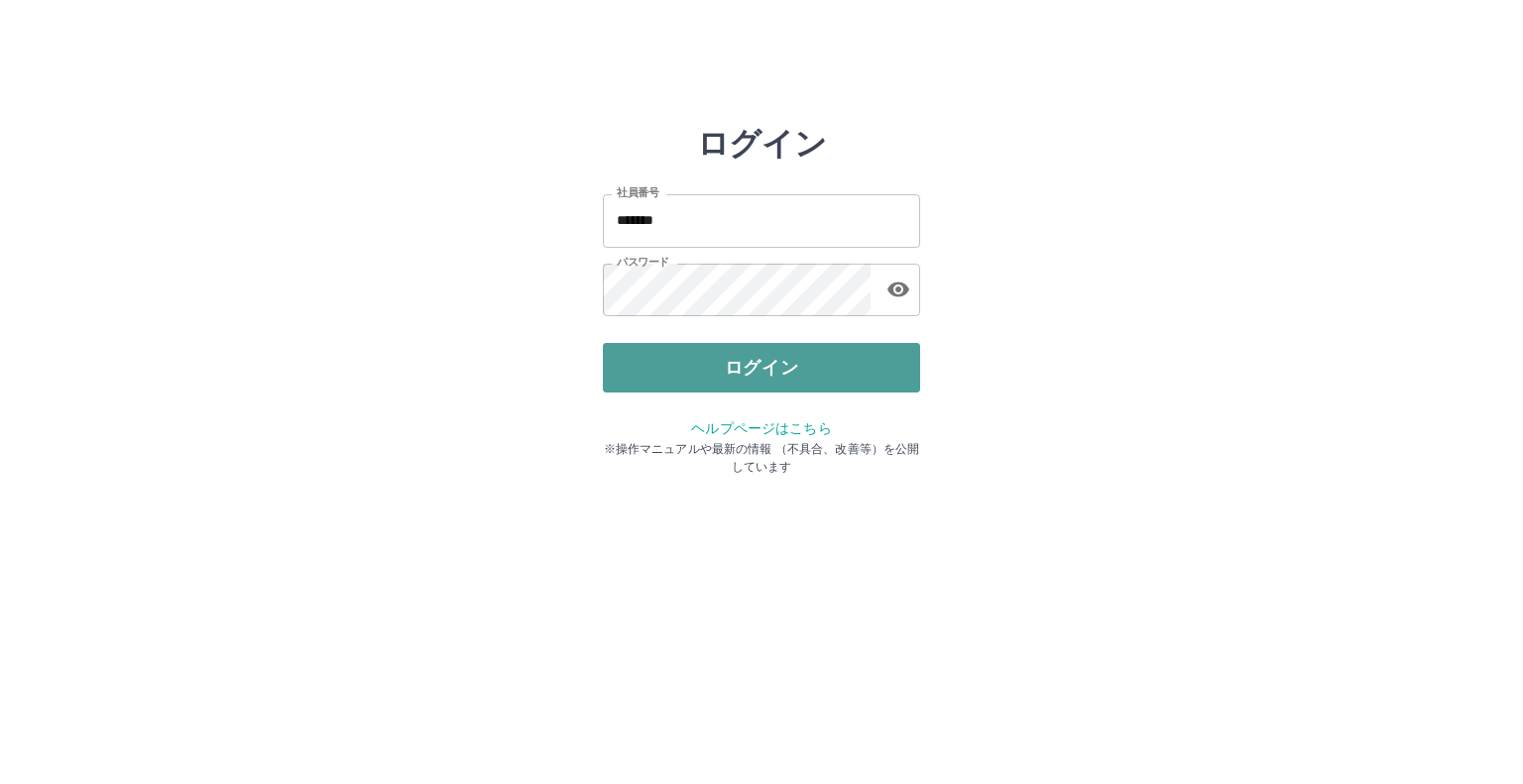 click on "ログイン" at bounding box center [762, 368] 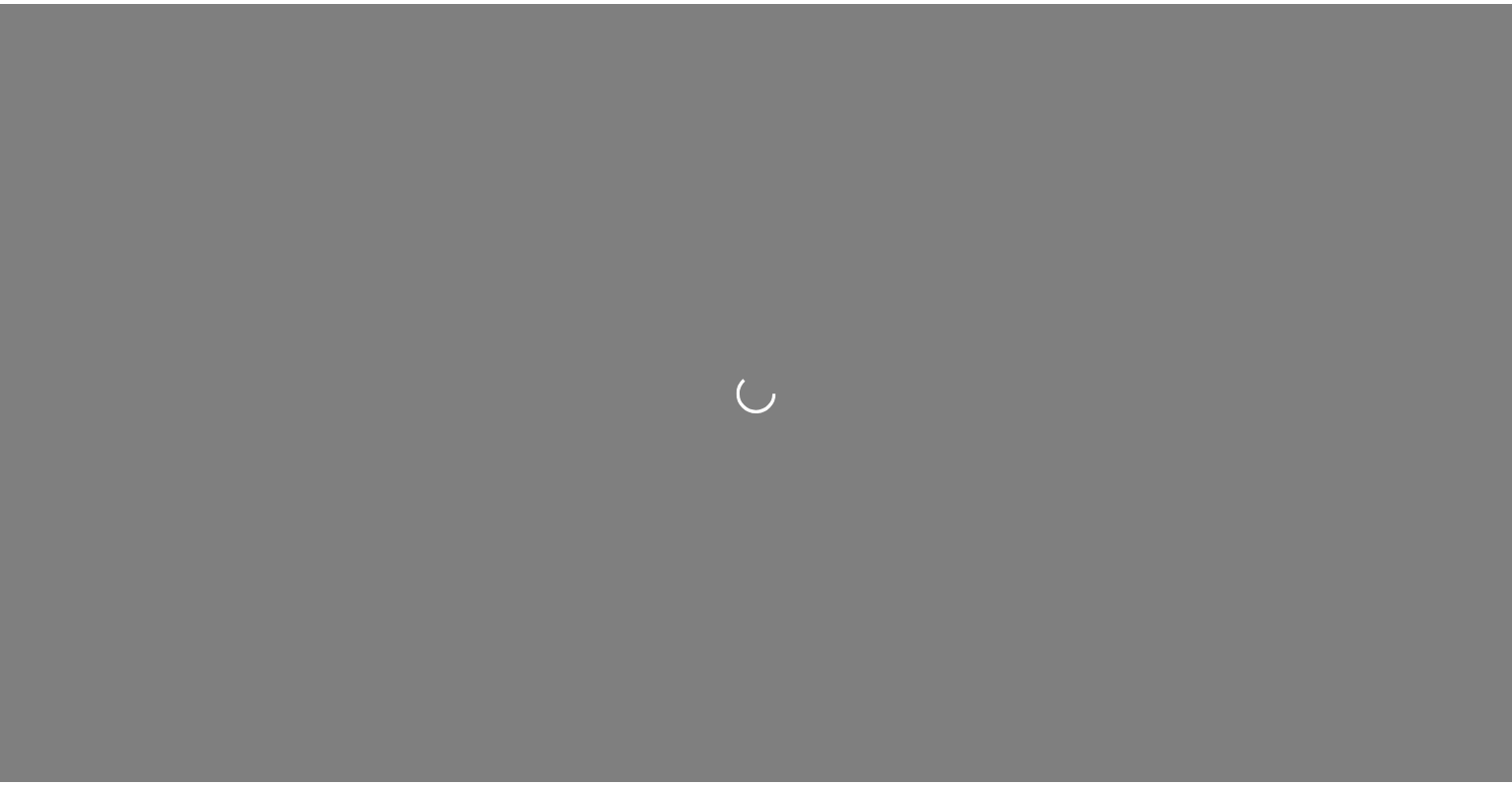 scroll, scrollTop: 0, scrollLeft: 0, axis: both 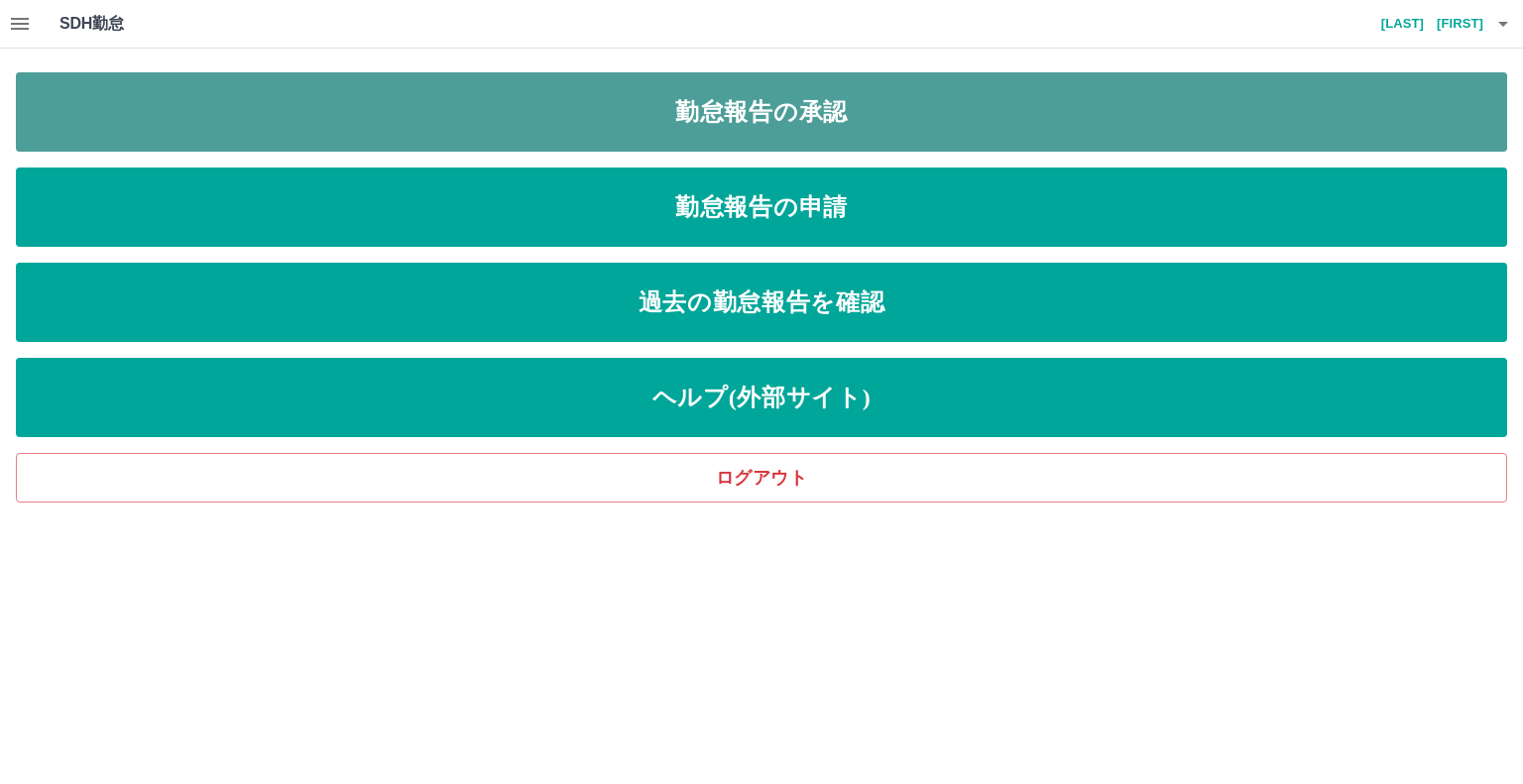 click on "勤怠報告の承認" at bounding box center (762, 112) 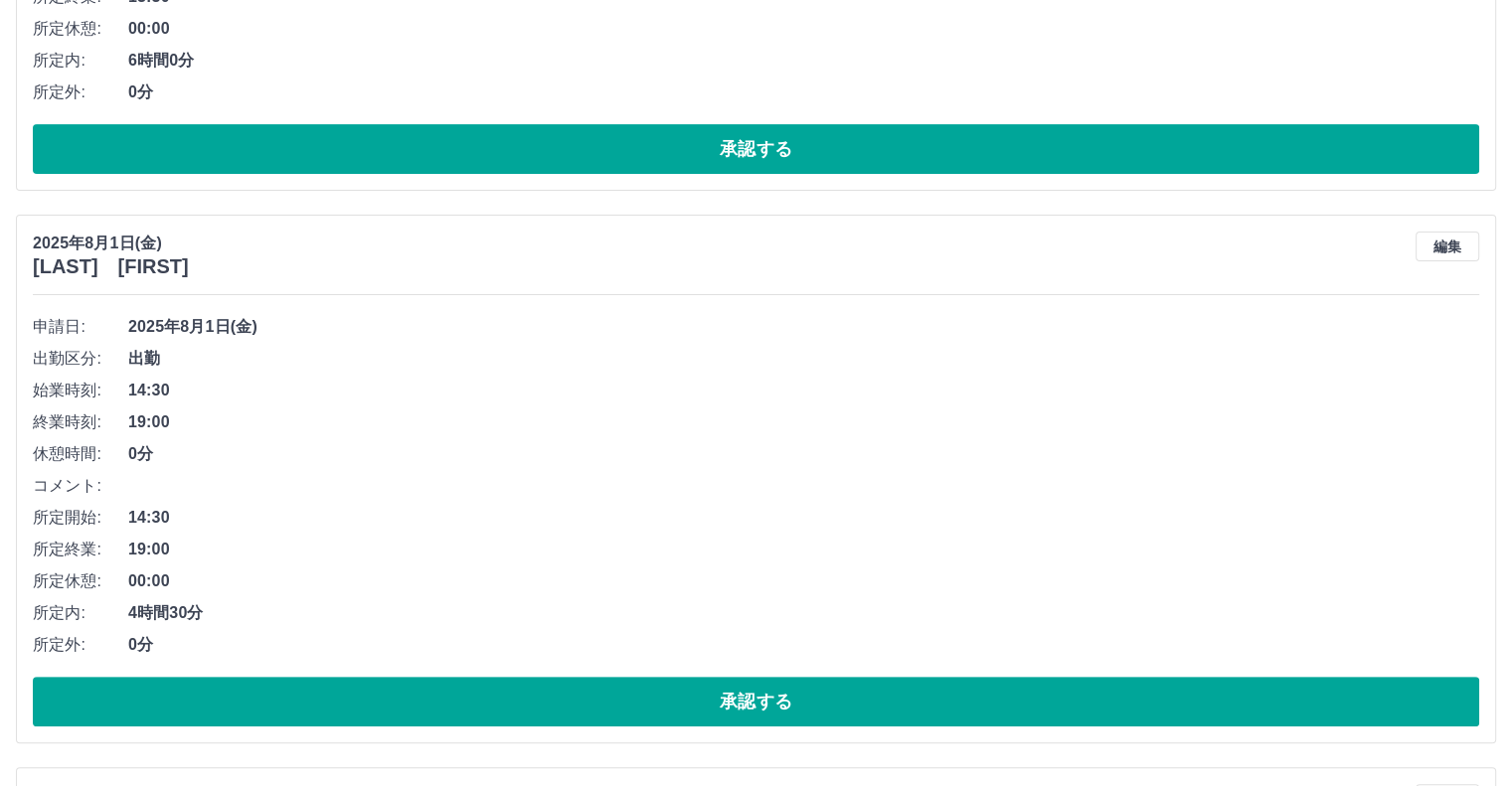 scroll, scrollTop: 596, scrollLeft: 0, axis: vertical 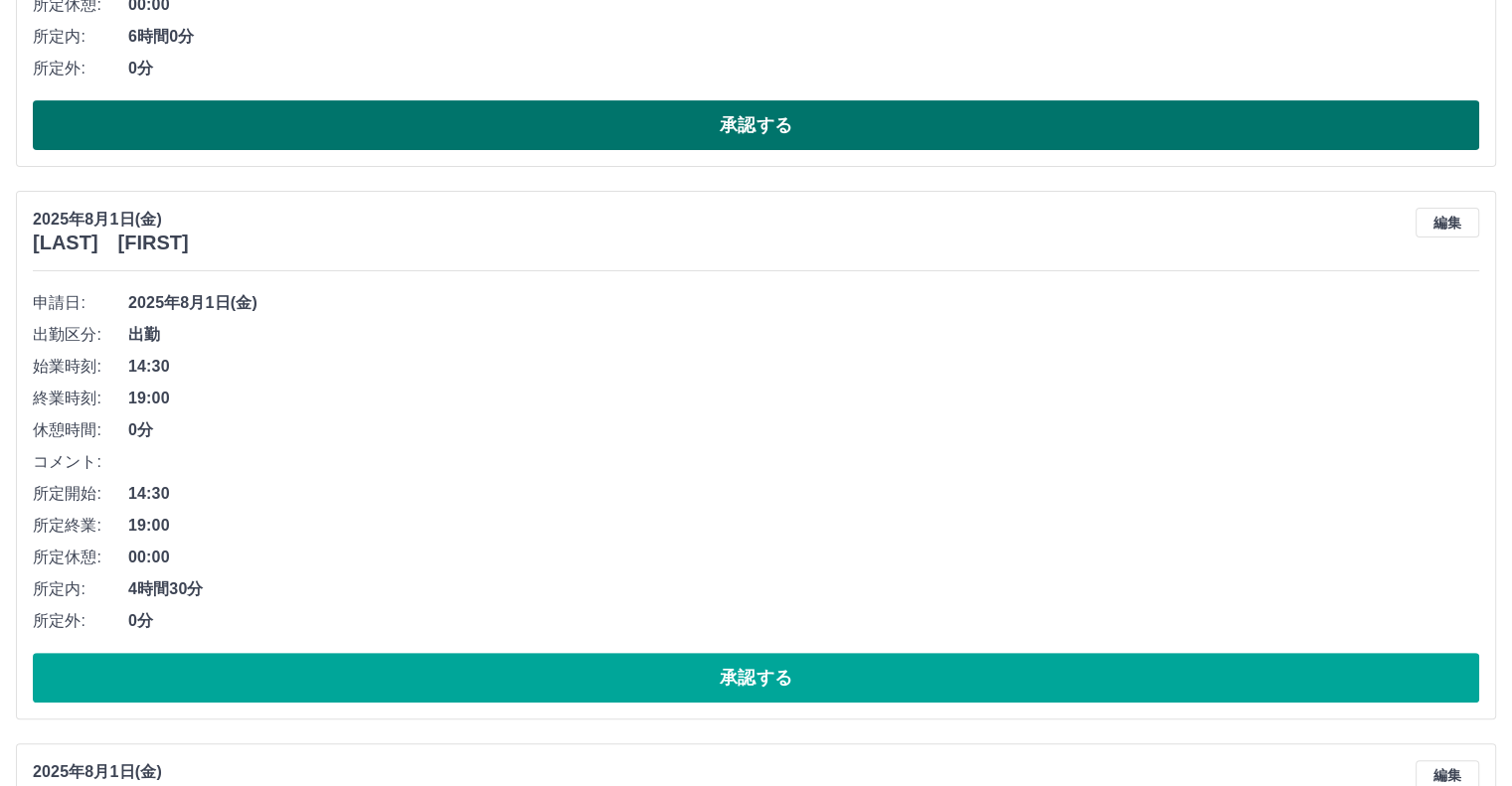 click on "承認する" at bounding box center (756, 125) 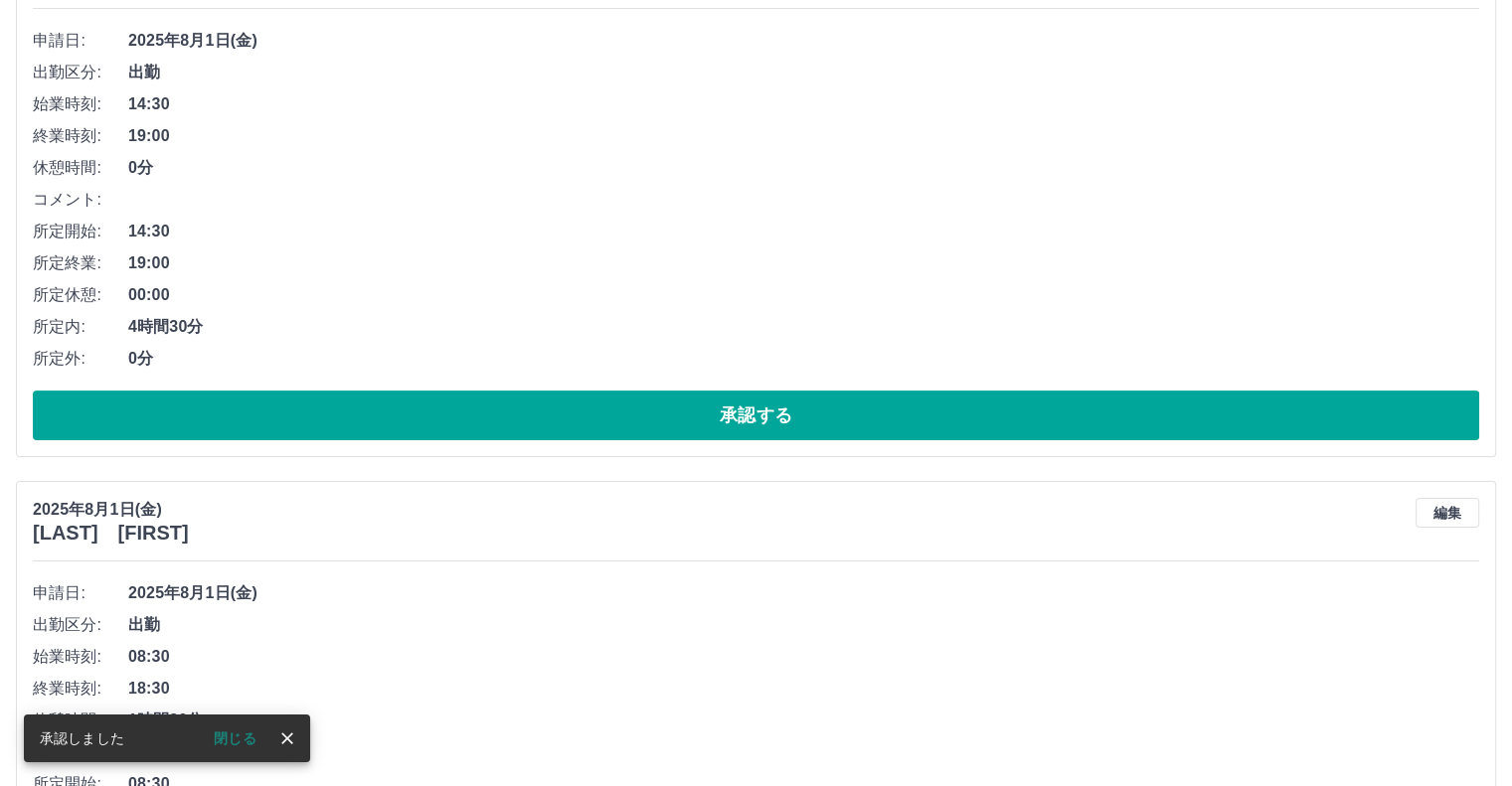 scroll, scrollTop: 342, scrollLeft: 0, axis: vertical 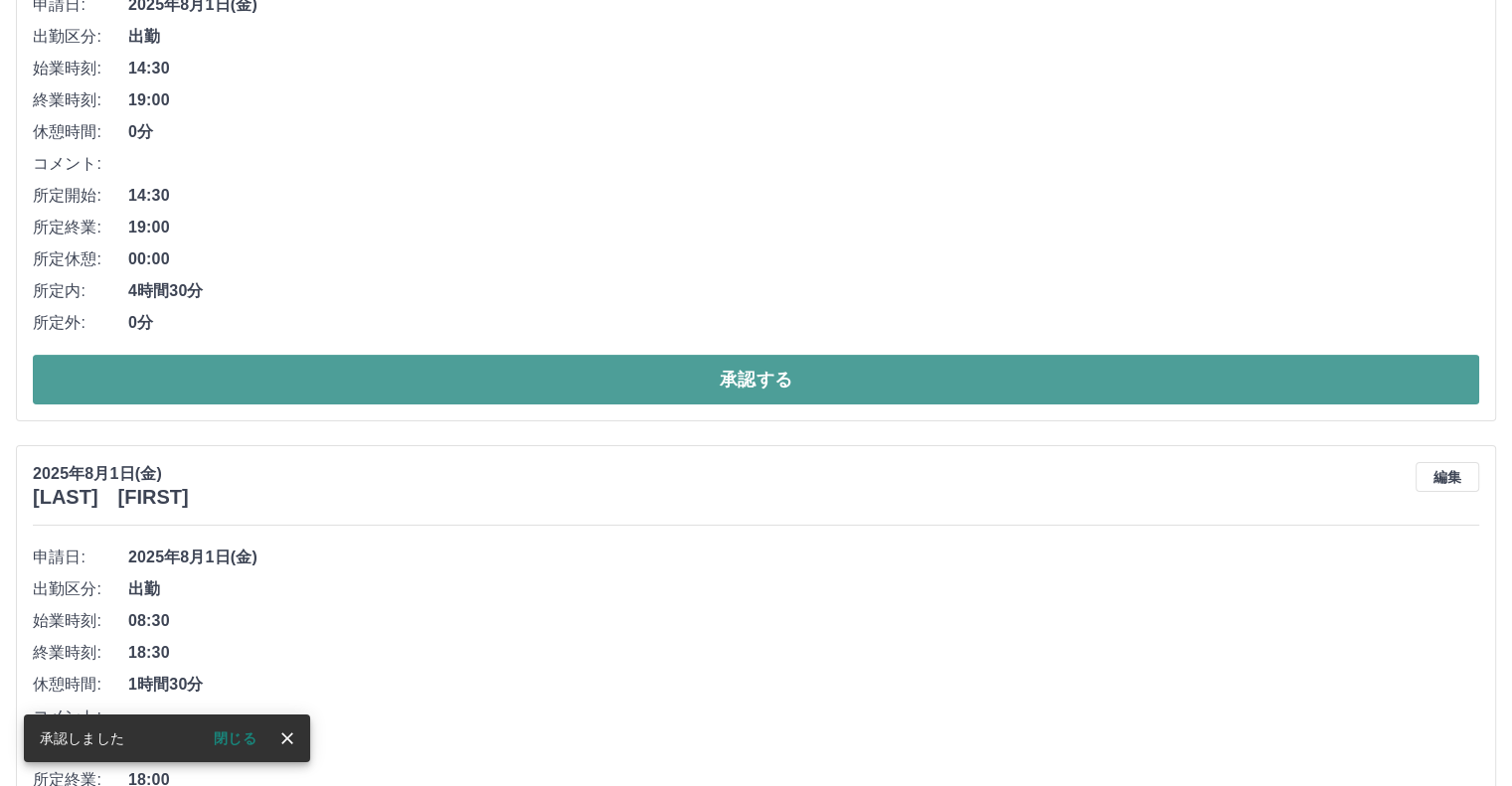 click on "承認する" at bounding box center (756, 380) 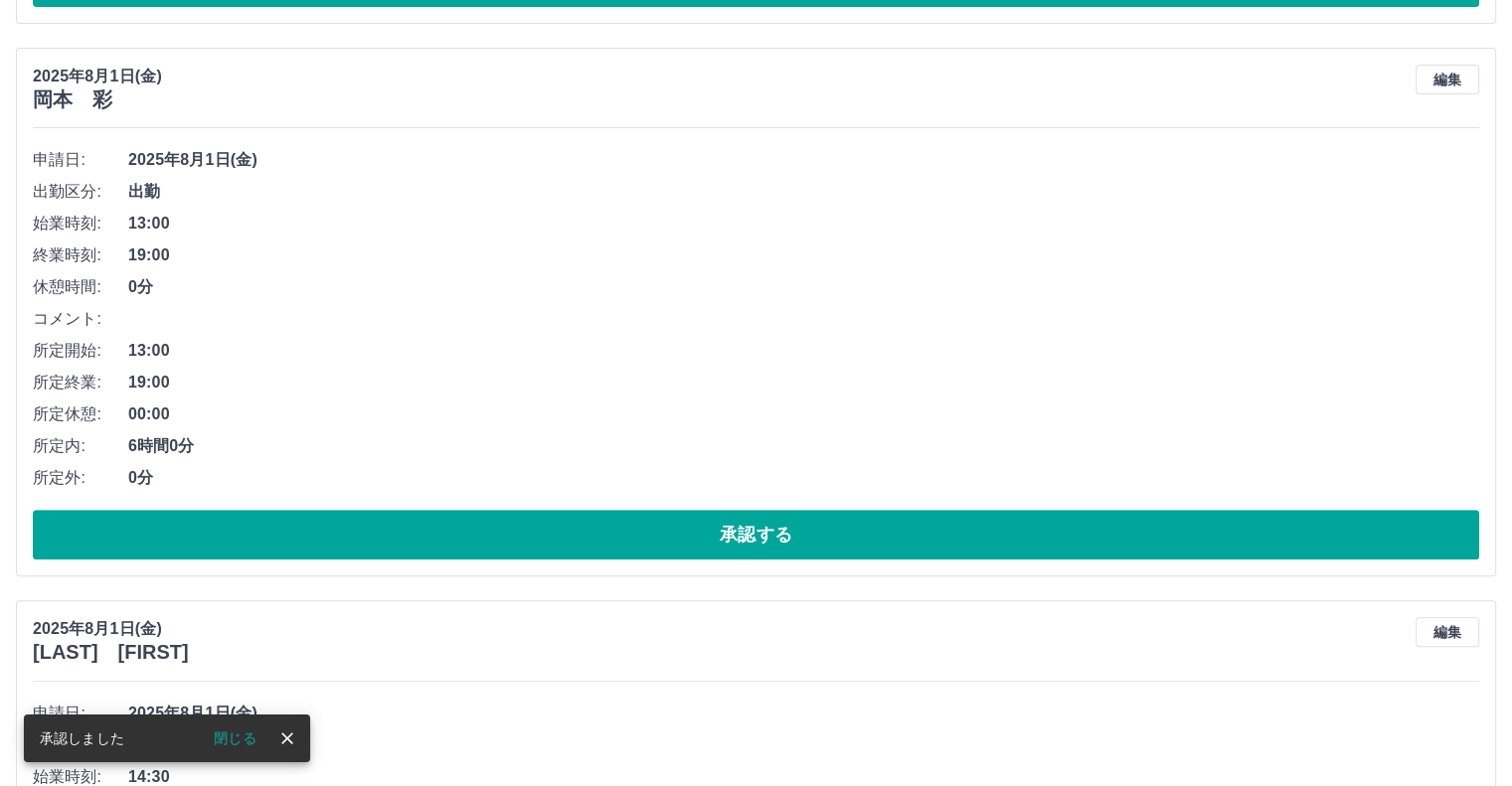 scroll, scrollTop: 187, scrollLeft: 0, axis: vertical 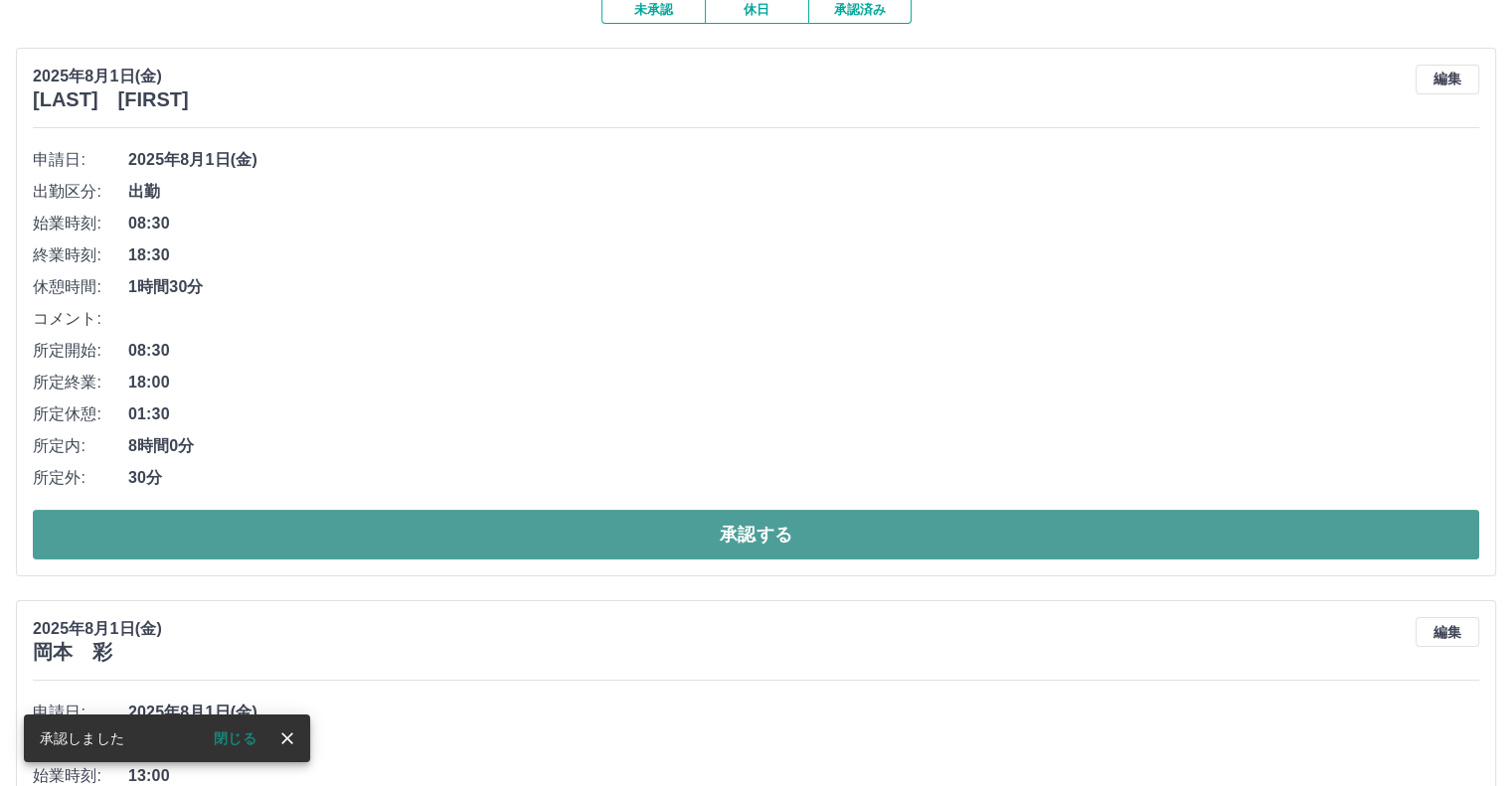 click on "承認する" at bounding box center [756, 535] 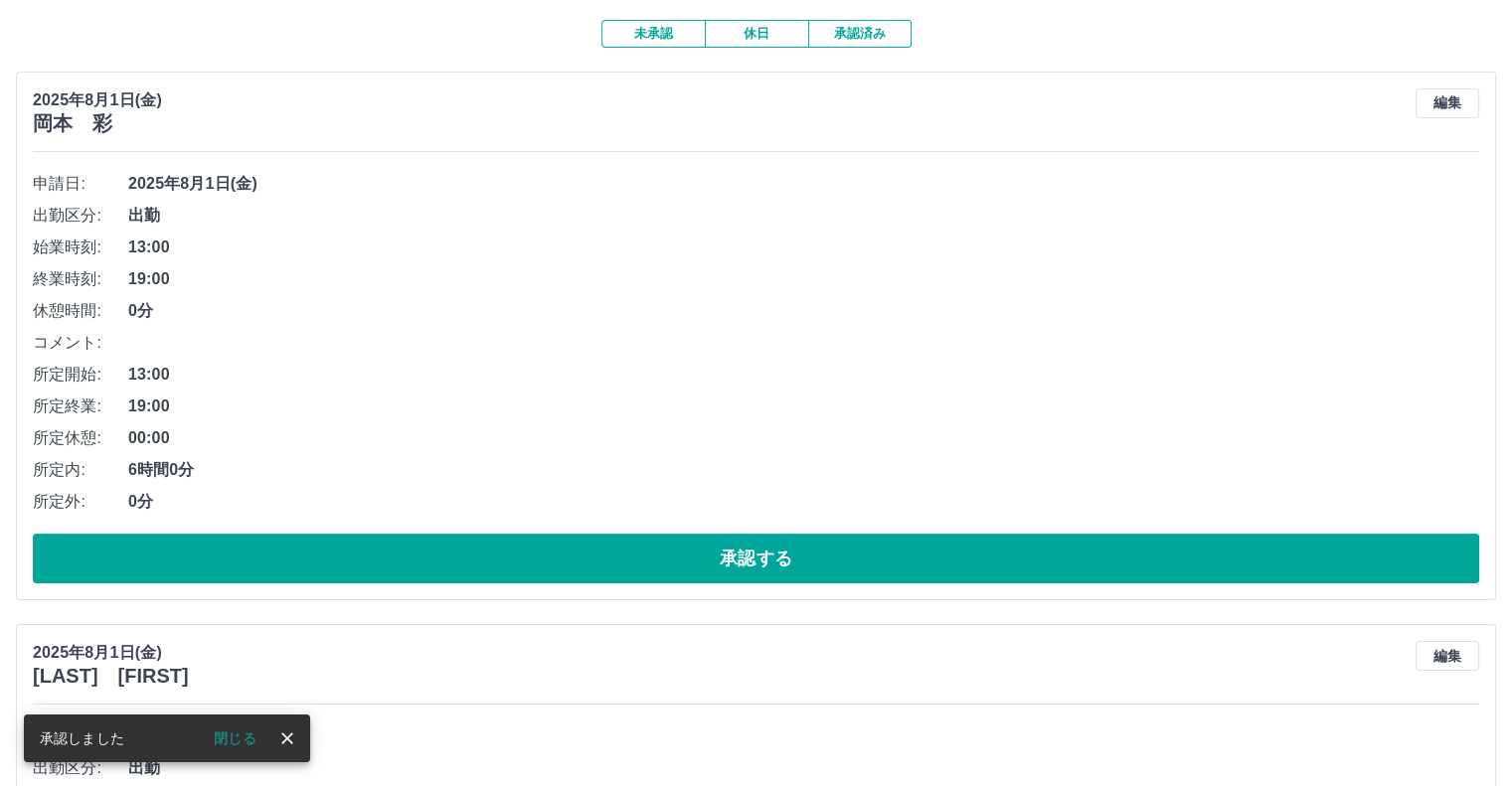 scroll, scrollTop: 199, scrollLeft: 0, axis: vertical 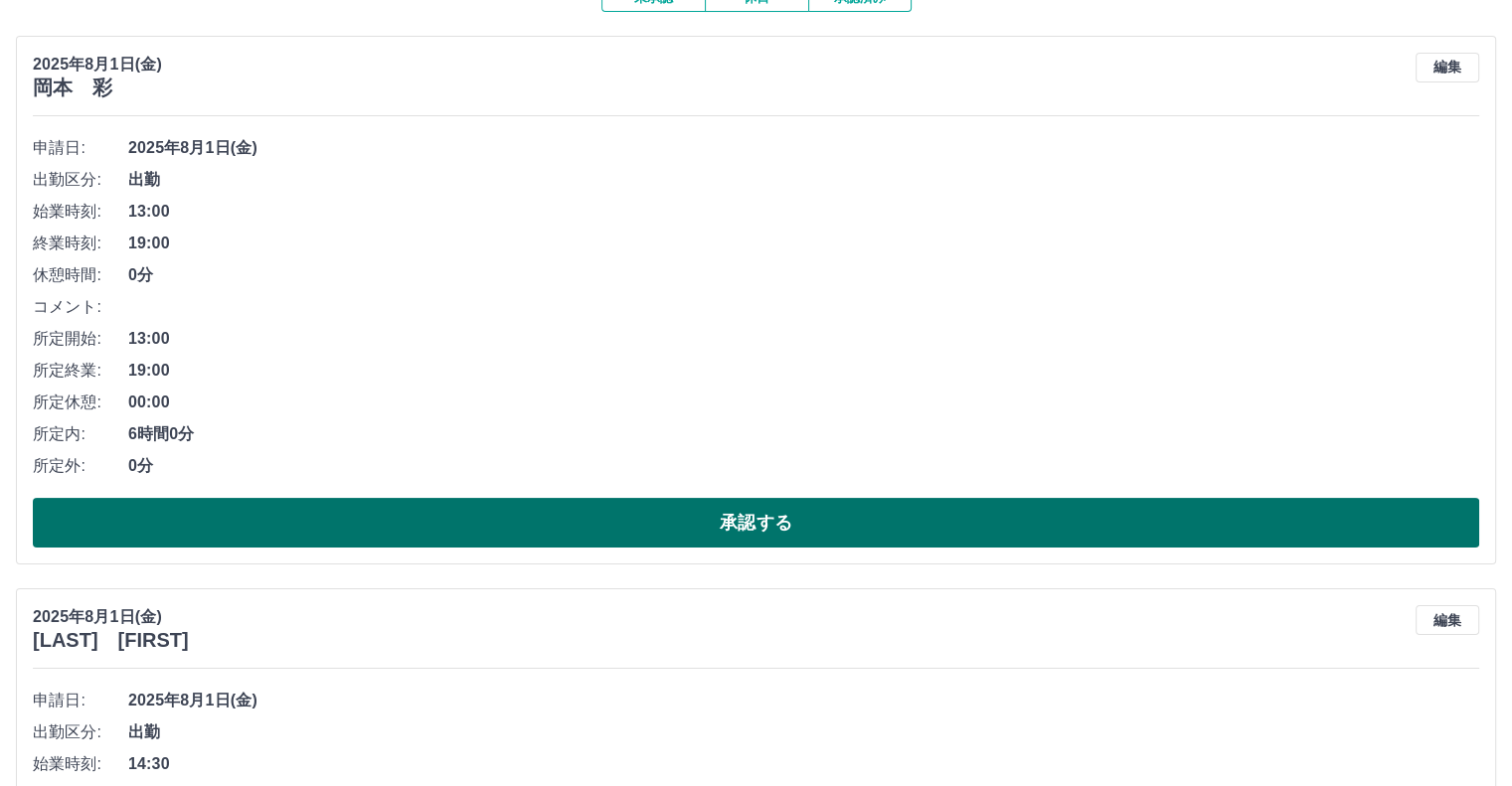 click on "承認する" at bounding box center [756, 523] 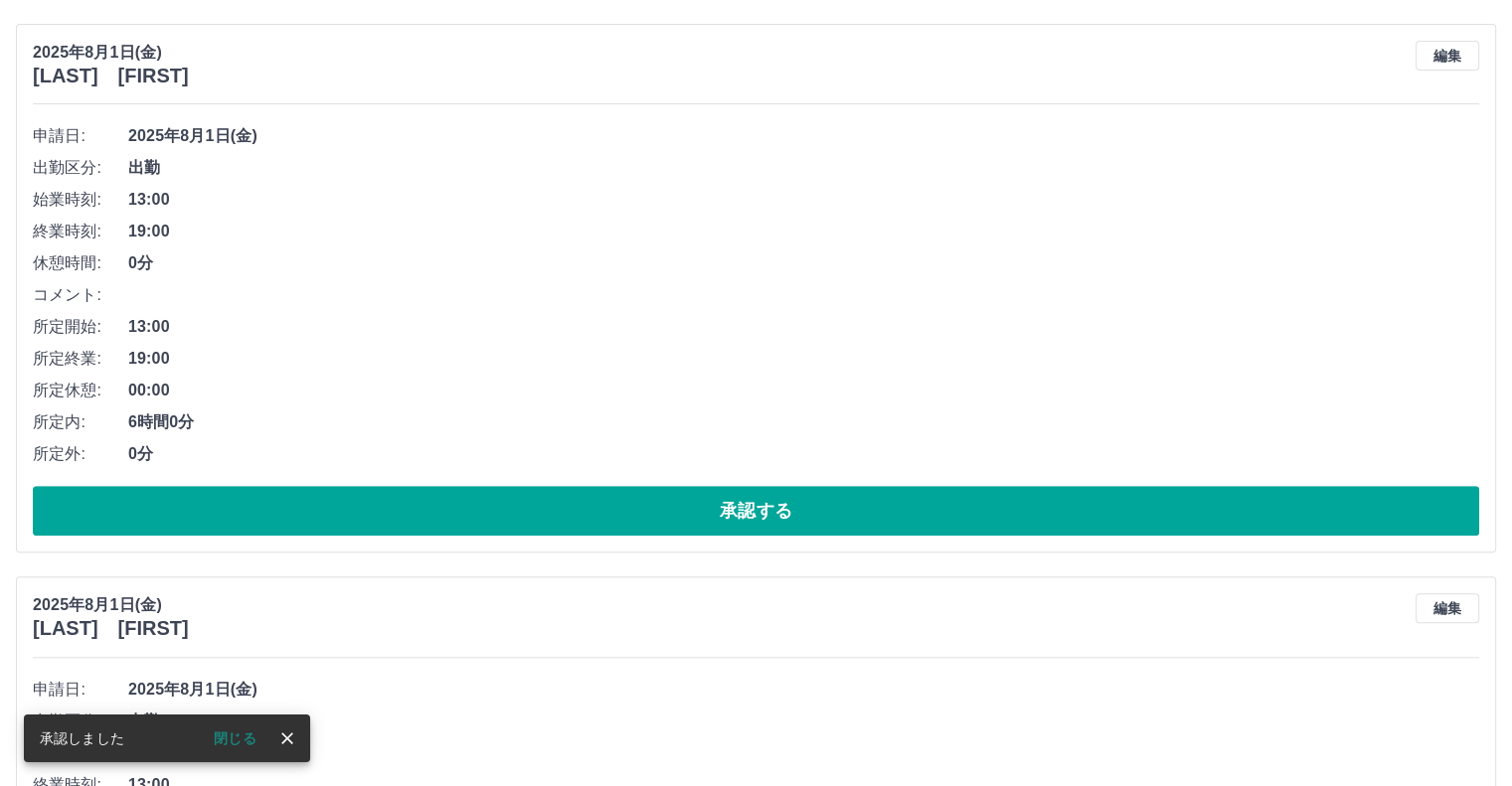 scroll, scrollTop: 795, scrollLeft: 0, axis: vertical 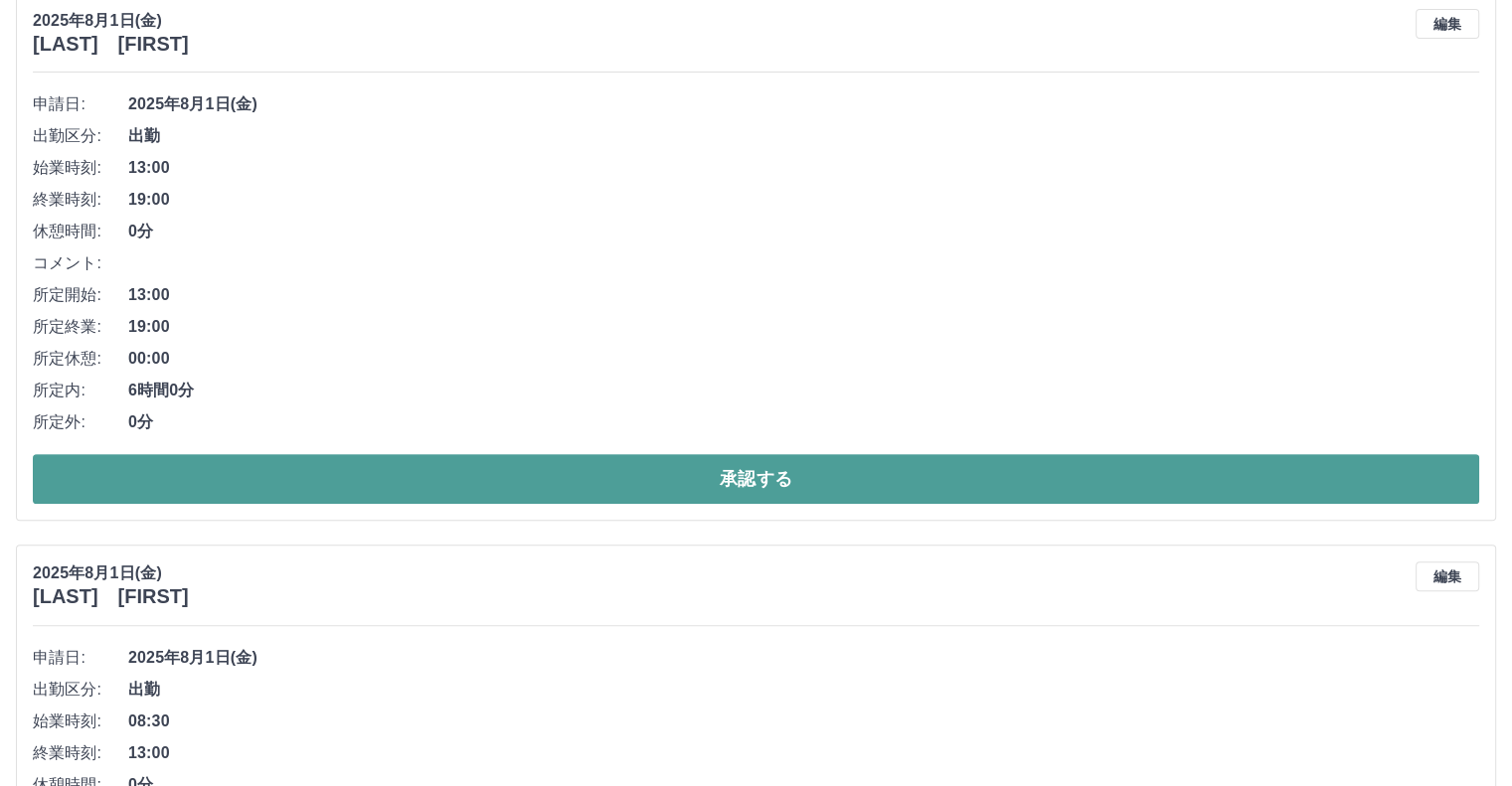 click on "承認する" at bounding box center [756, 479] 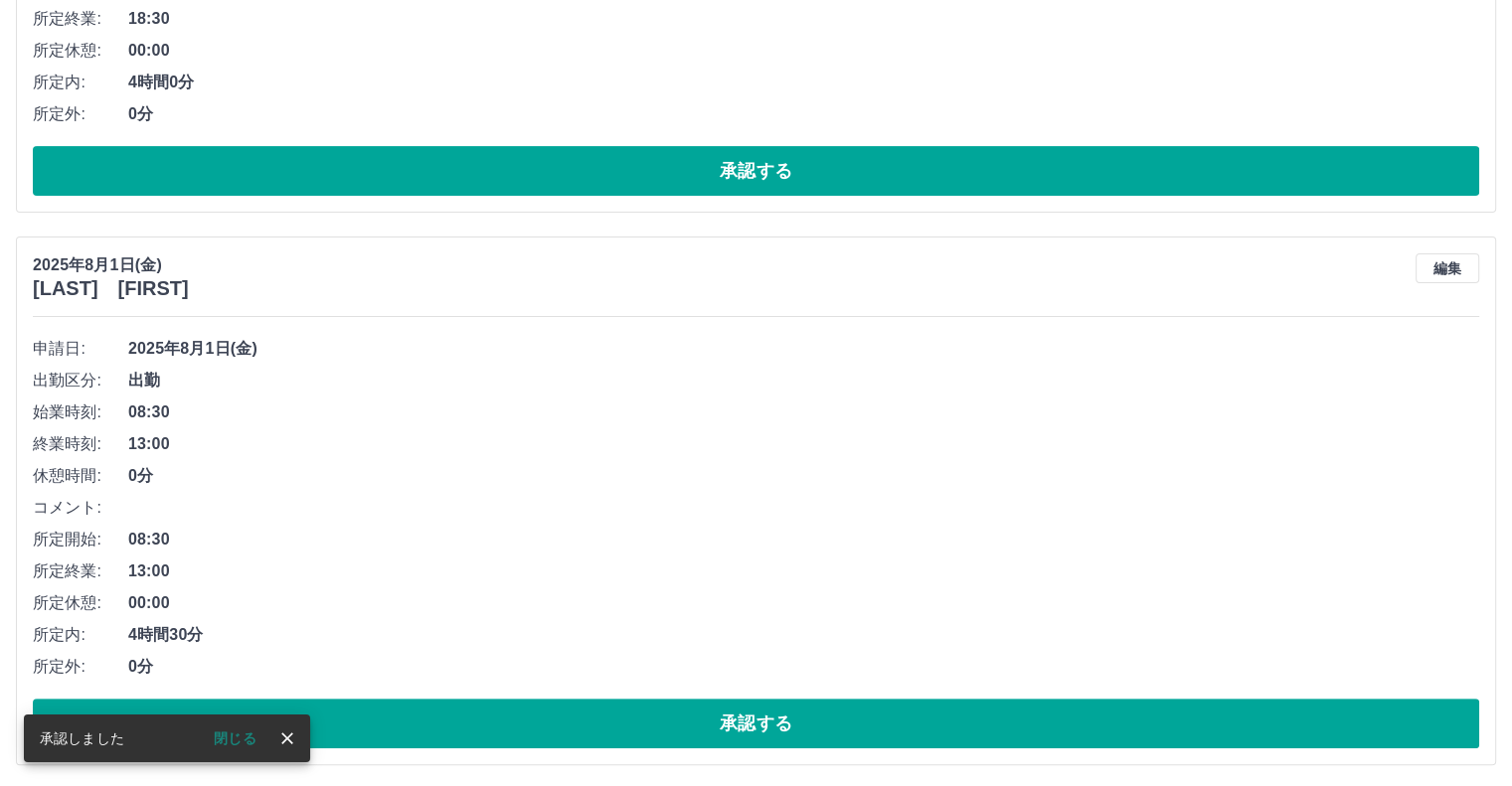 scroll, scrollTop: 553, scrollLeft: 0, axis: vertical 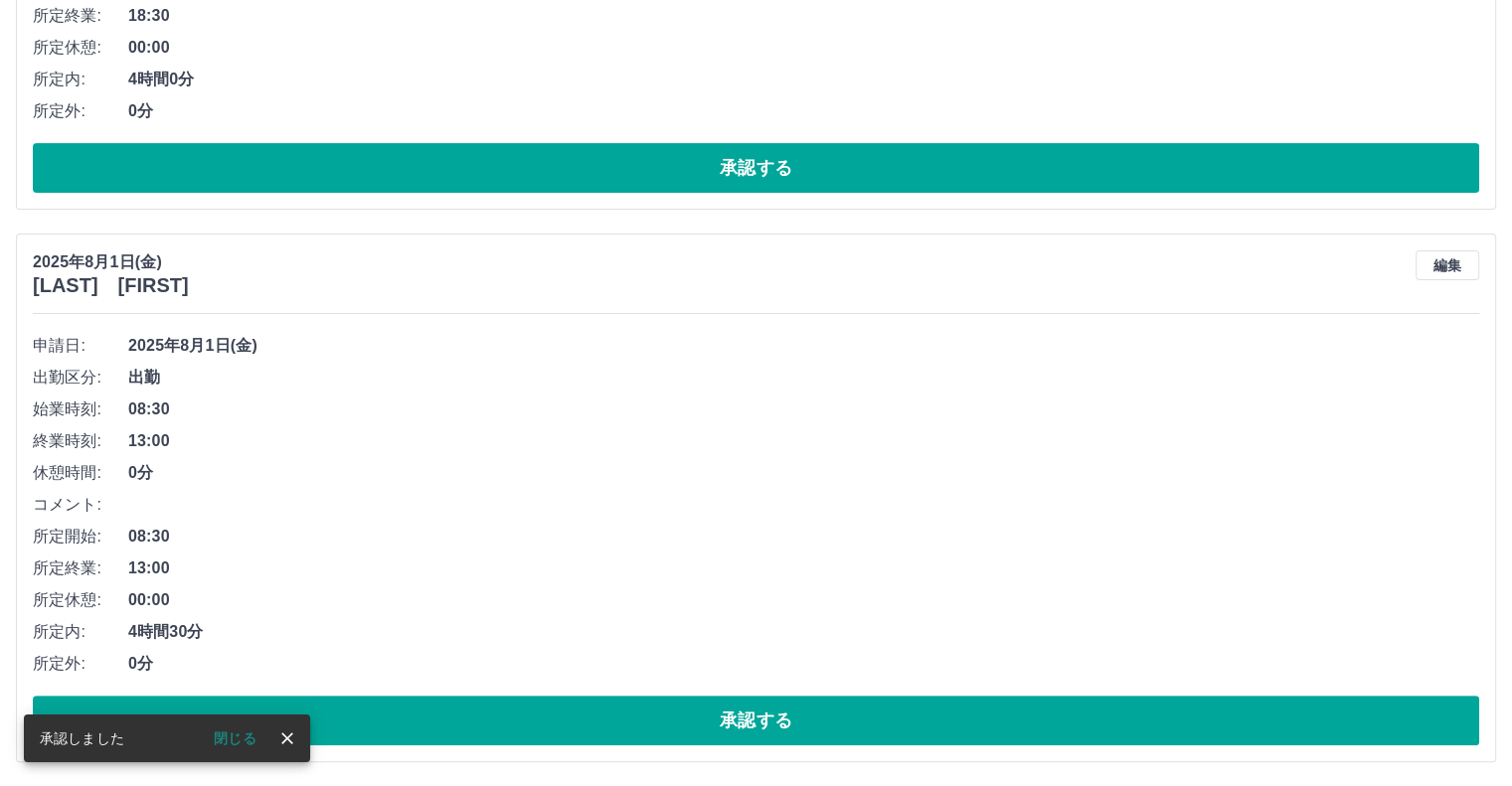 click on "2025年8月1日(金)" at bounding box center (803, 346) 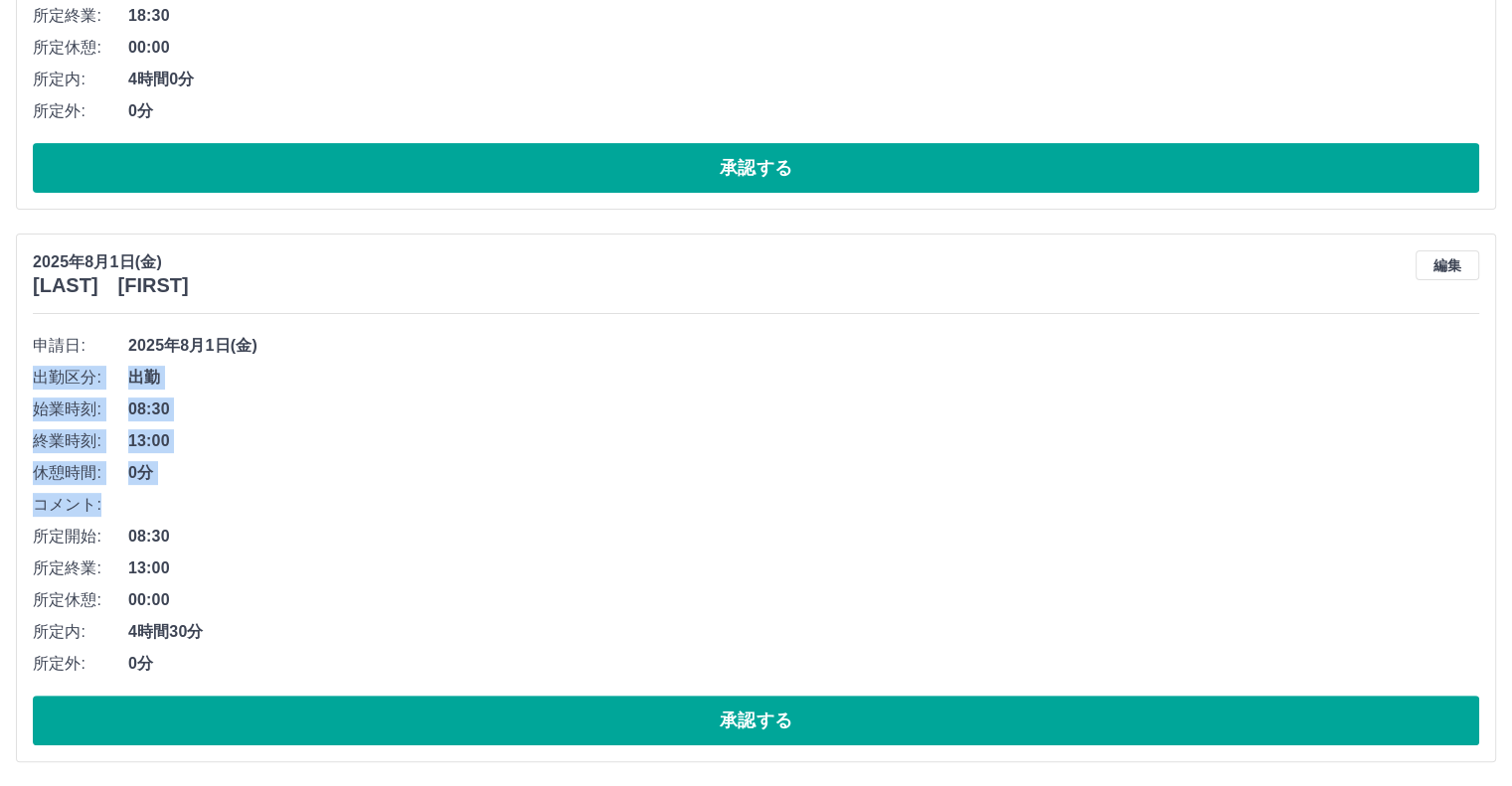 drag, startPoint x: 464, startPoint y: 444, endPoint x: 521, endPoint y: 504, distance: 82.75869 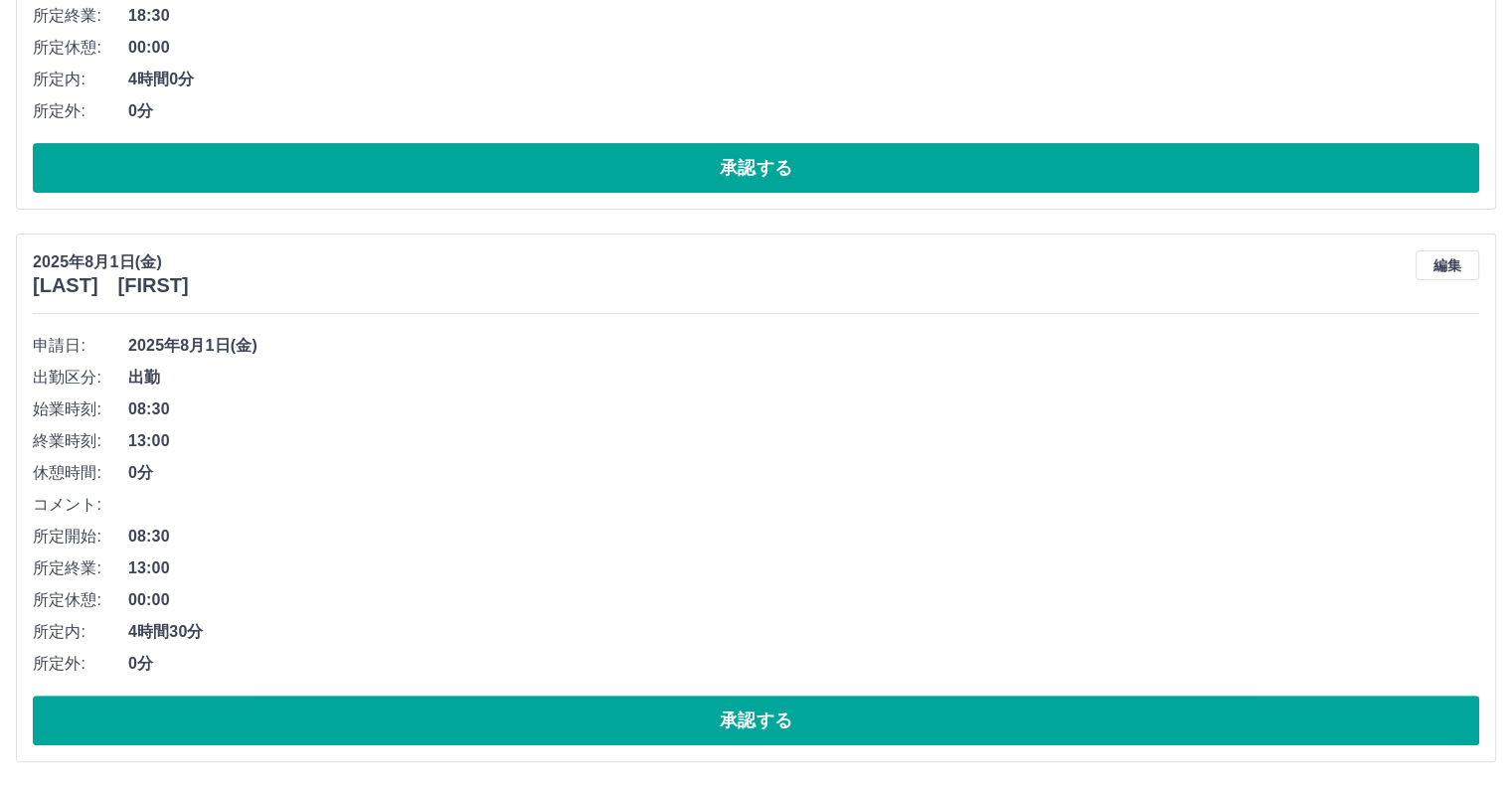 click on "所定開始: 08:30" at bounding box center (756, 537) 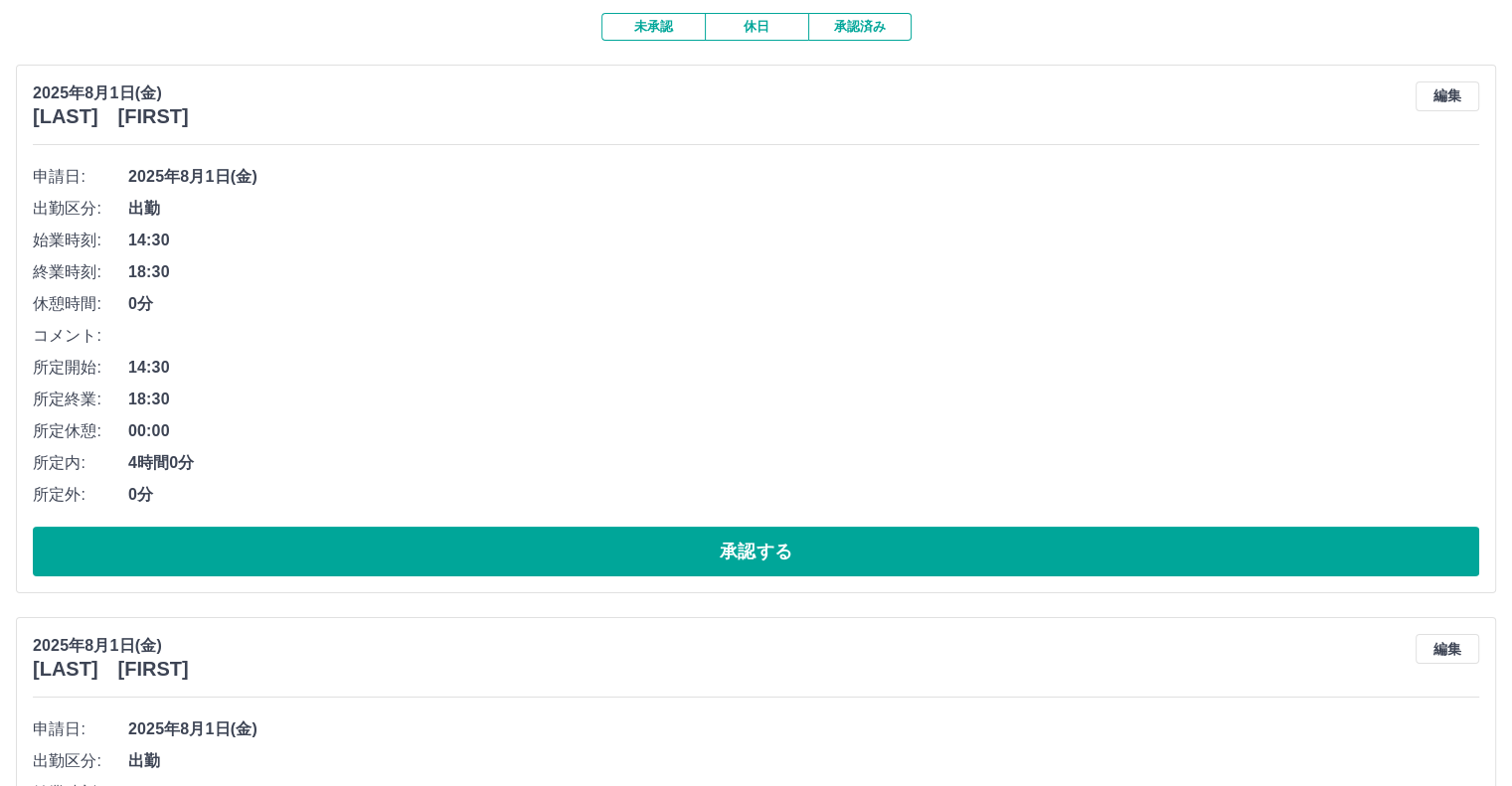 scroll, scrollTop: 156, scrollLeft: 0, axis: vertical 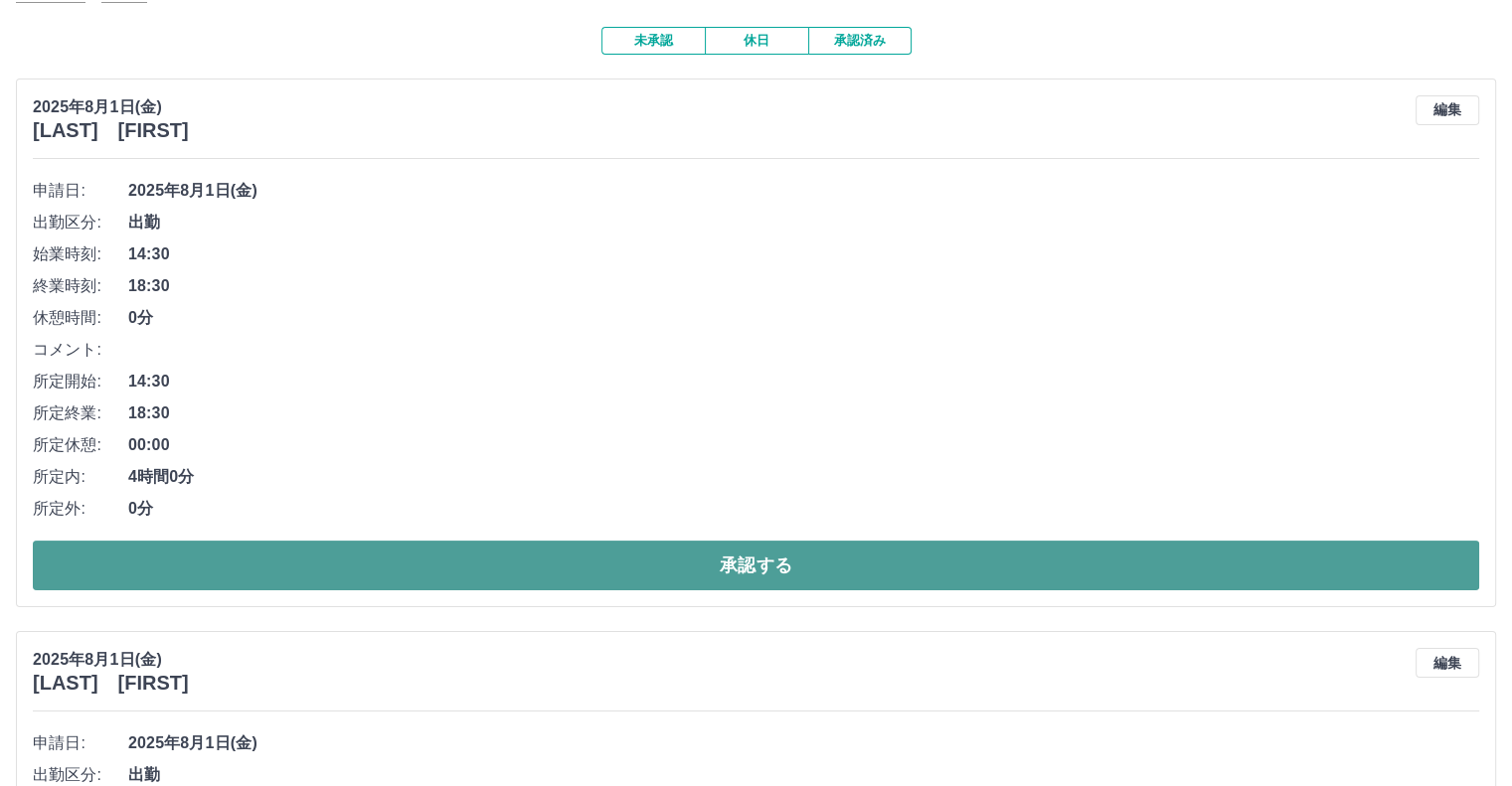 click on "承認する" at bounding box center (756, 565) 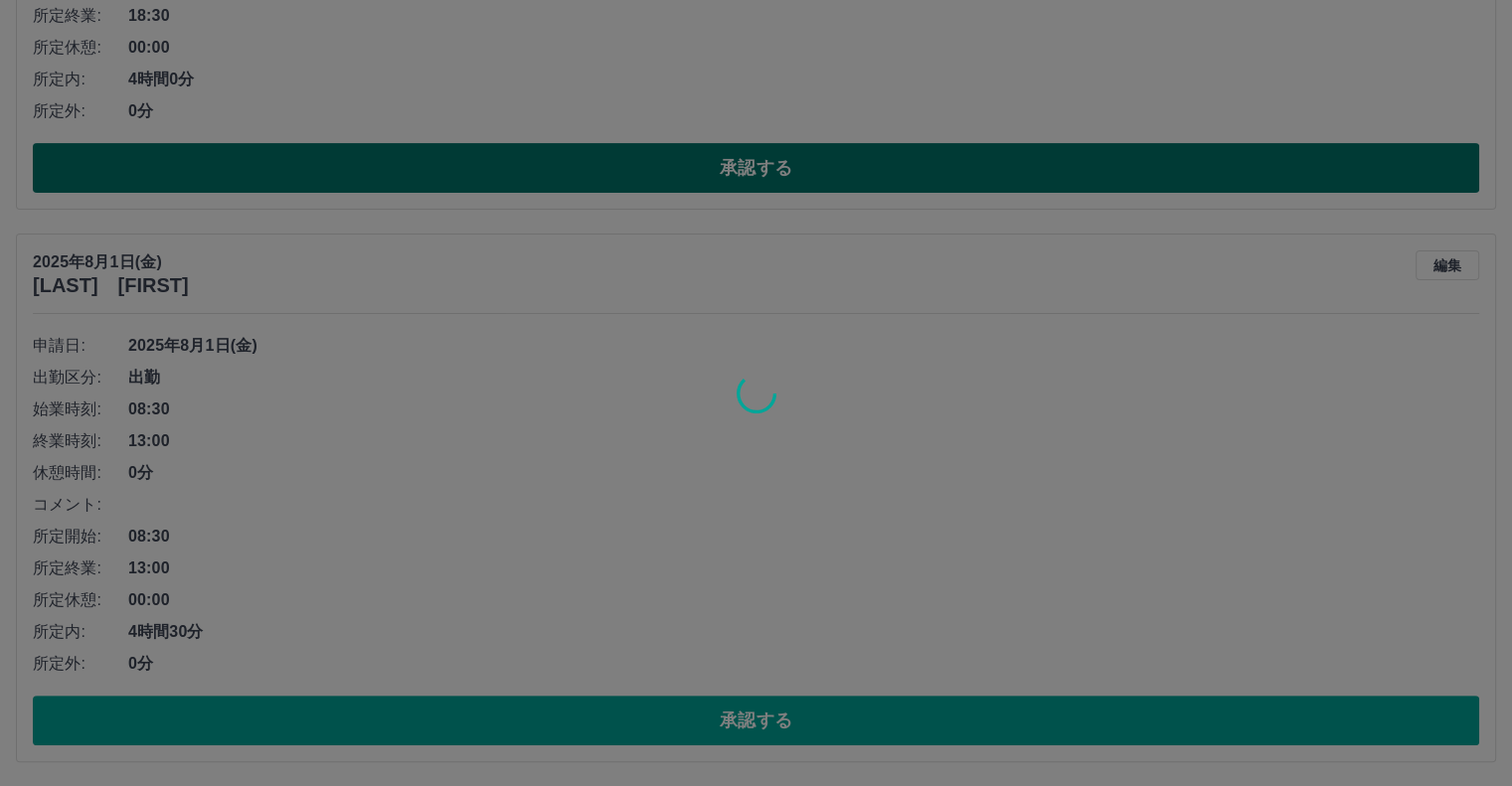 scroll, scrollTop: 1, scrollLeft: 0, axis: vertical 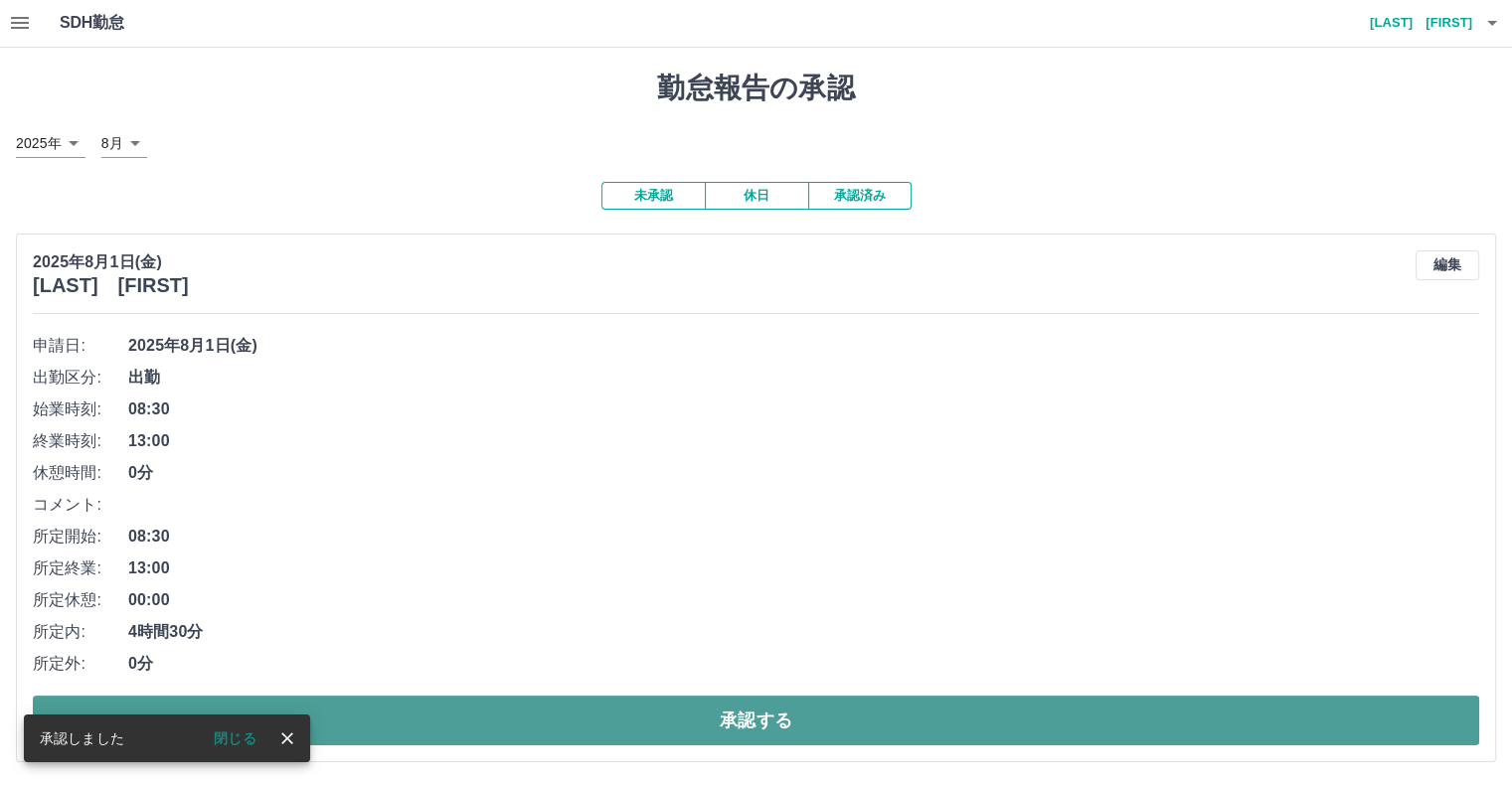 click on "承認する" at bounding box center [756, 720] 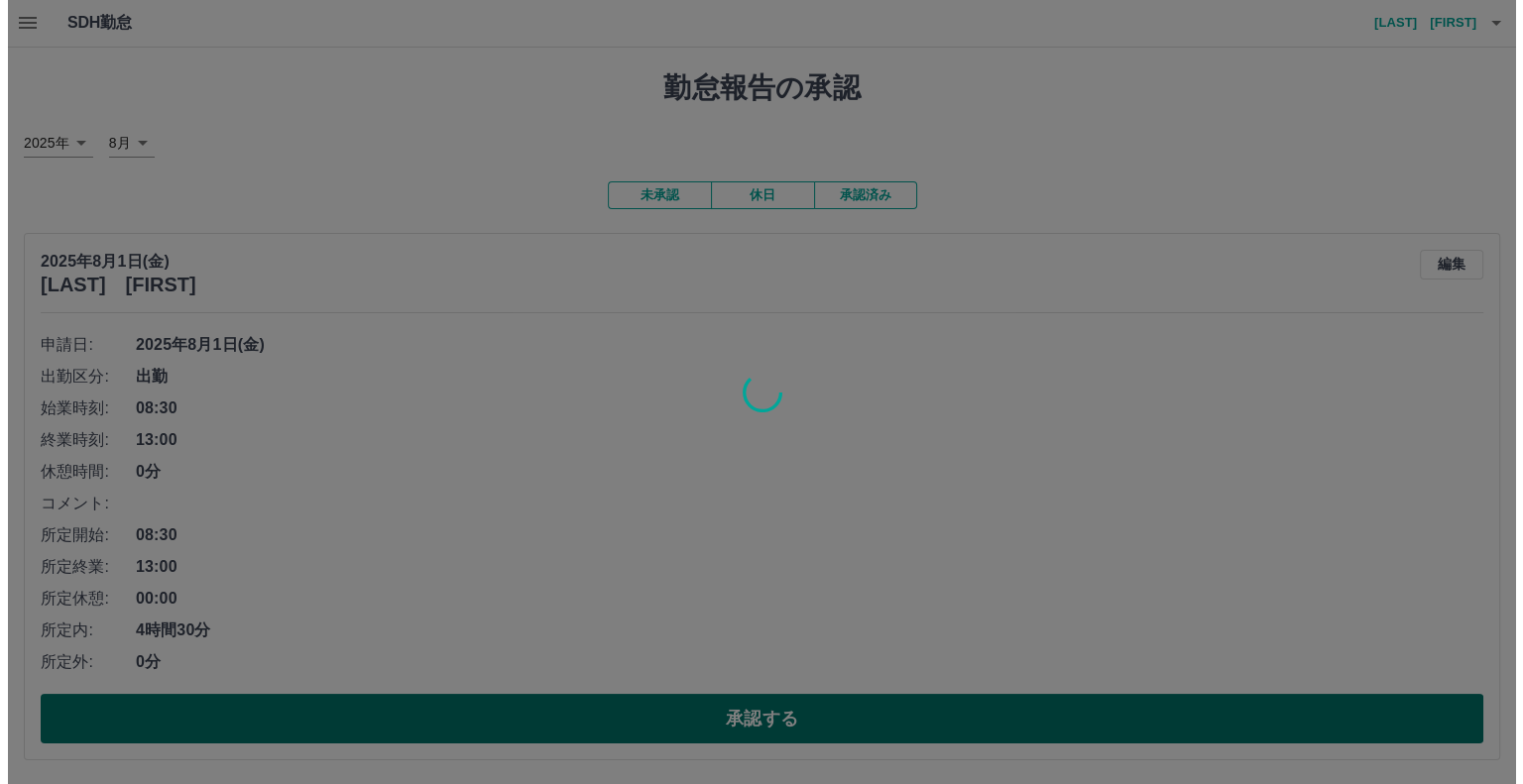 scroll, scrollTop: 0, scrollLeft: 0, axis: both 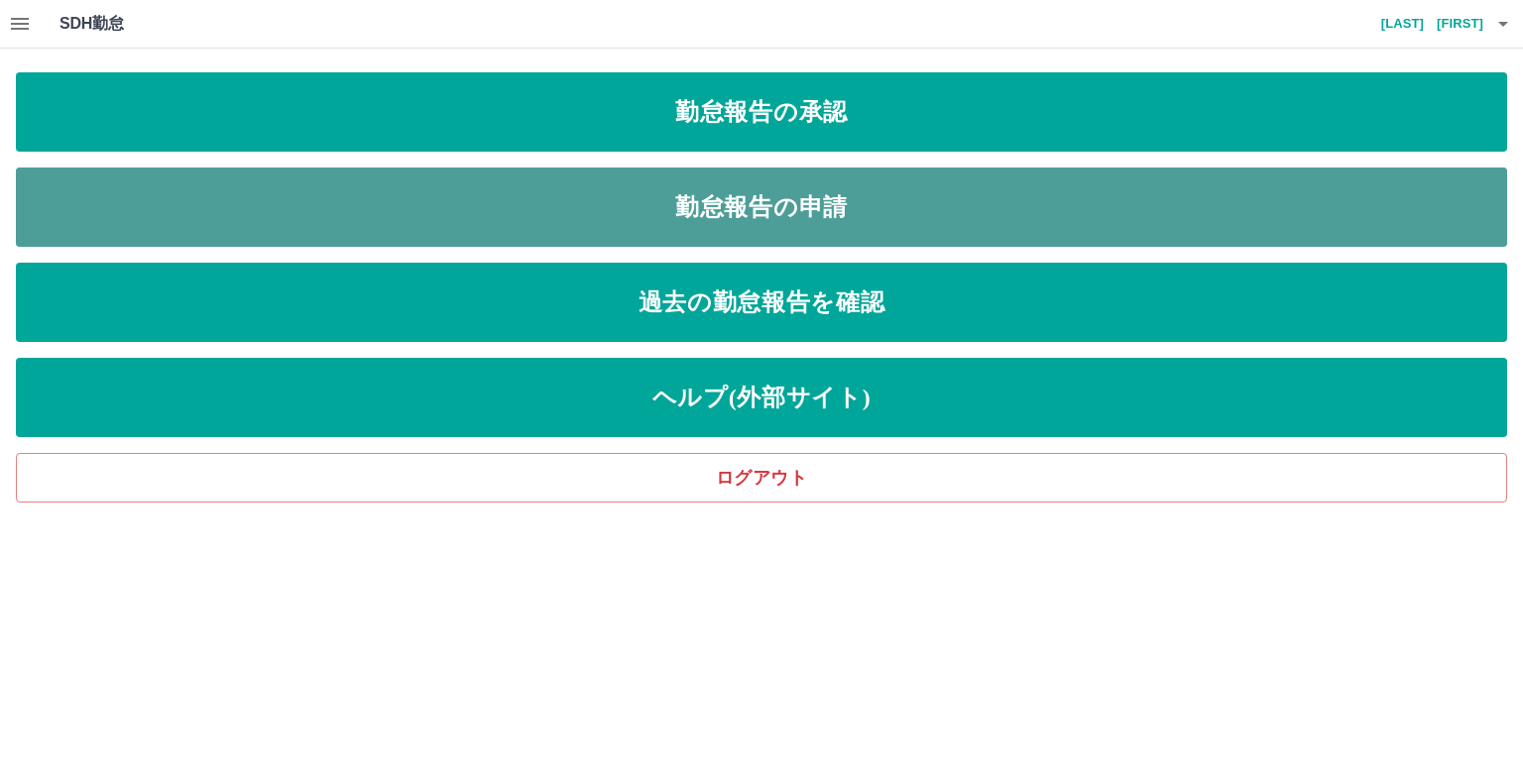click on "勤怠報告の申請" at bounding box center [762, 207] 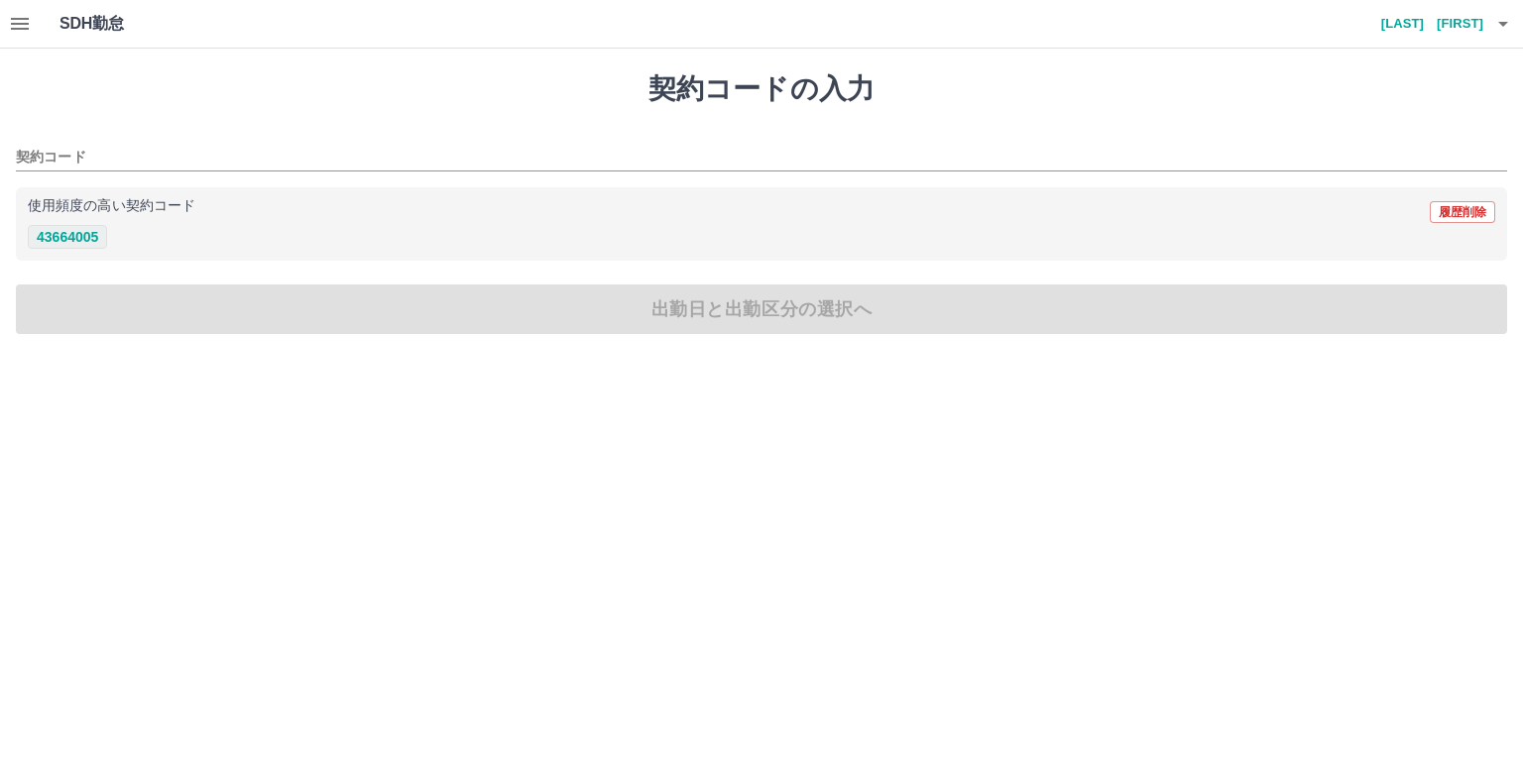 click on "43664005" at bounding box center [67, 237] 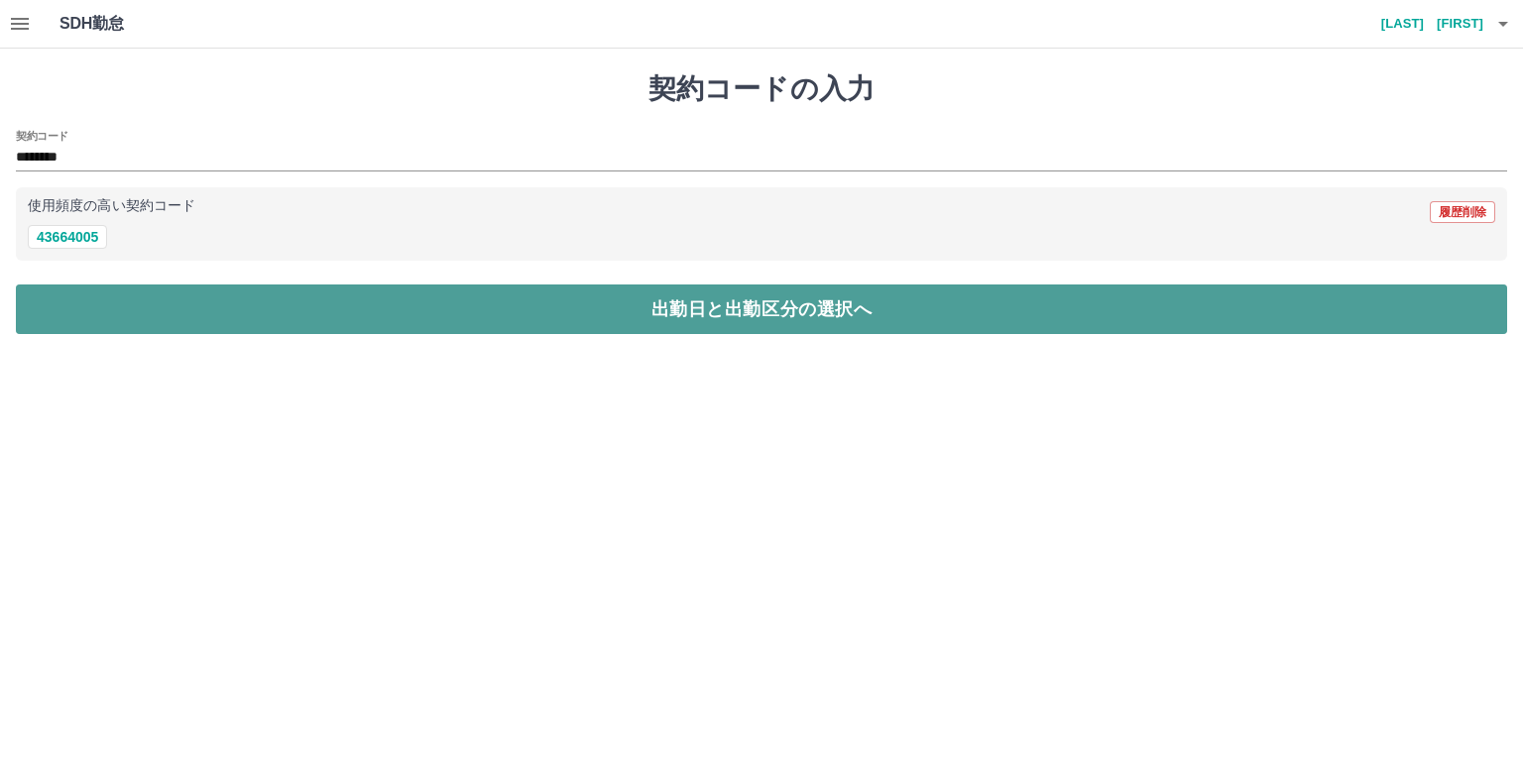click on "出勤日と出勤区分の選択へ" at bounding box center [762, 309] 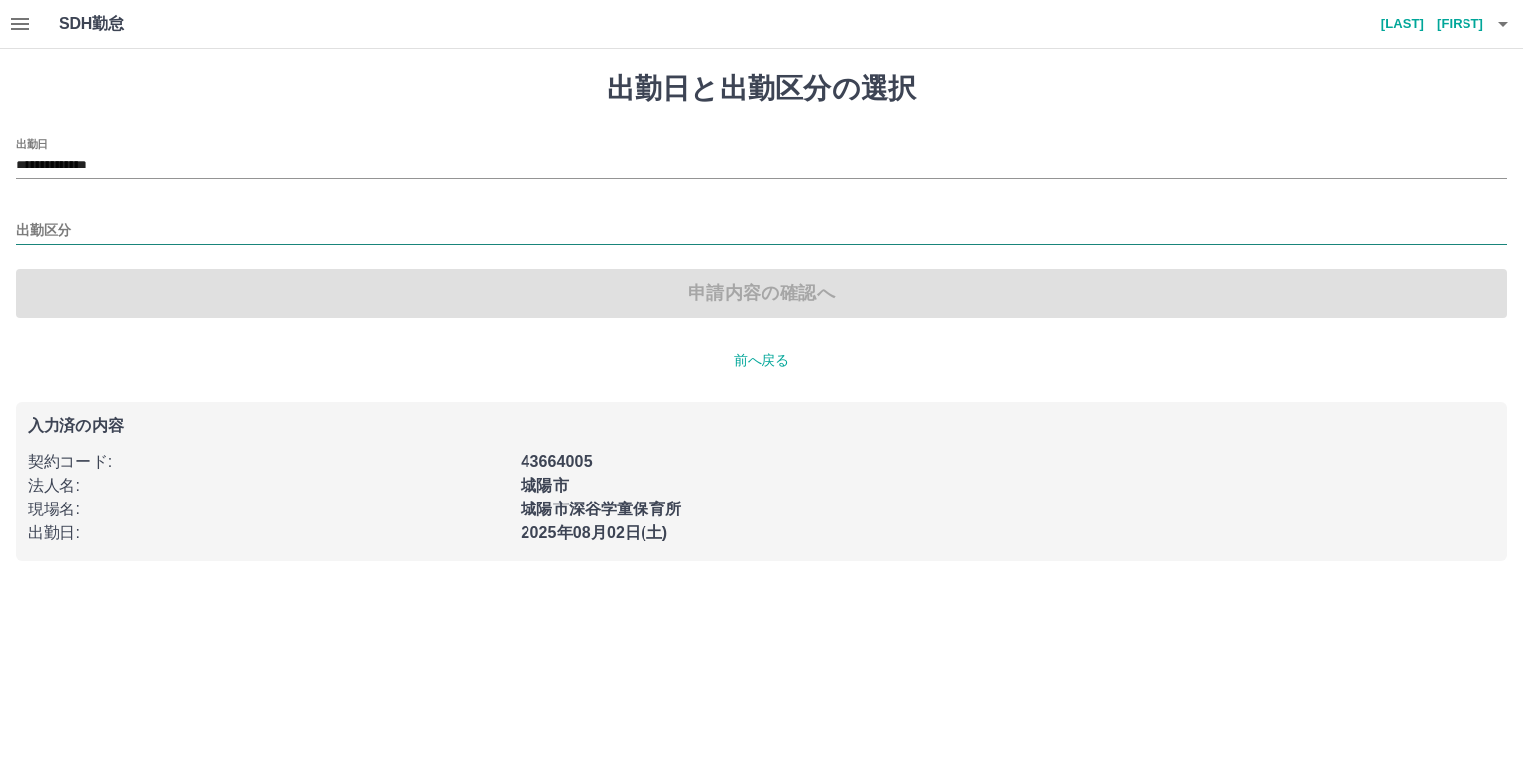 click on "出勤区分" at bounding box center (762, 231) 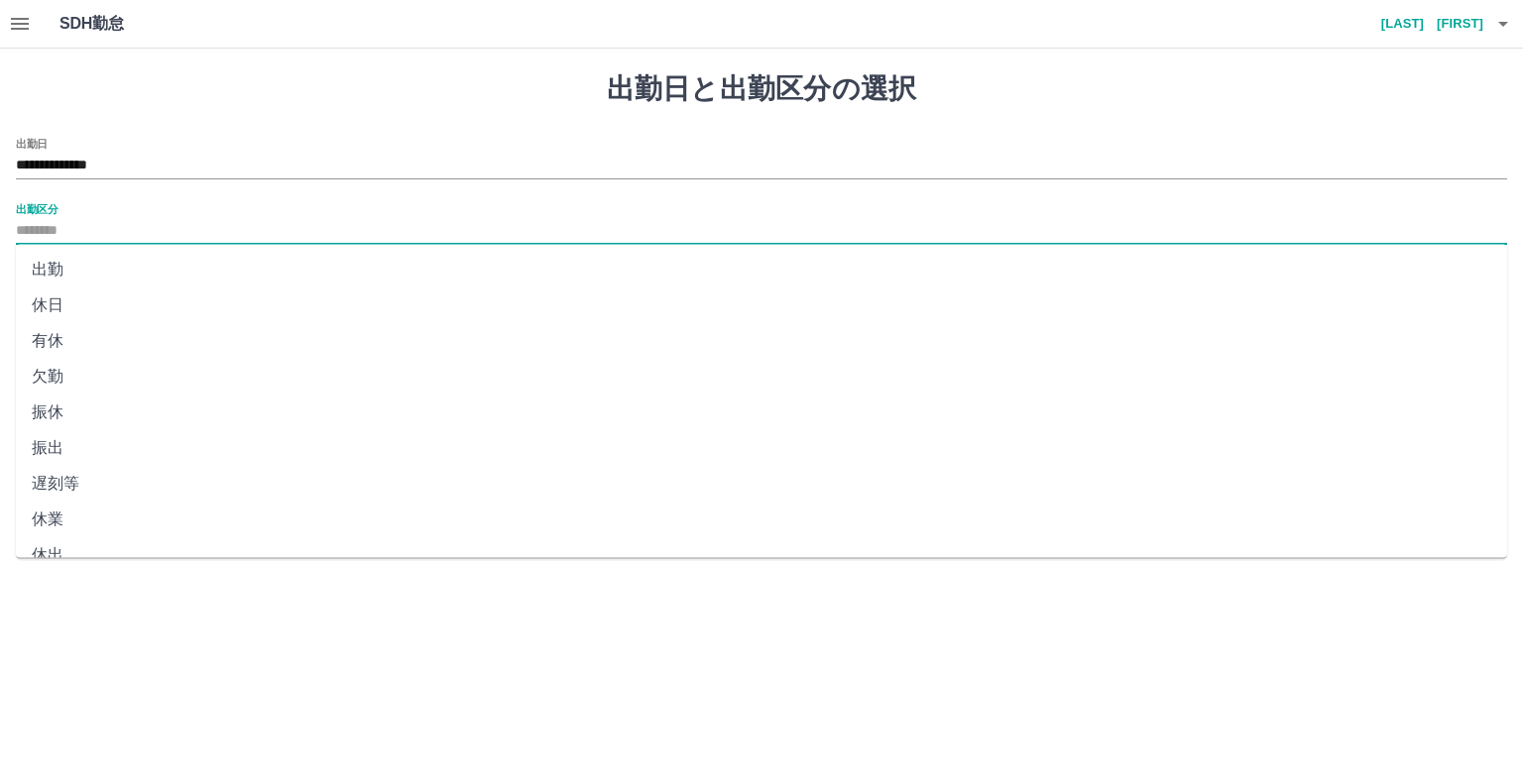 click on "出勤" at bounding box center [762, 270] 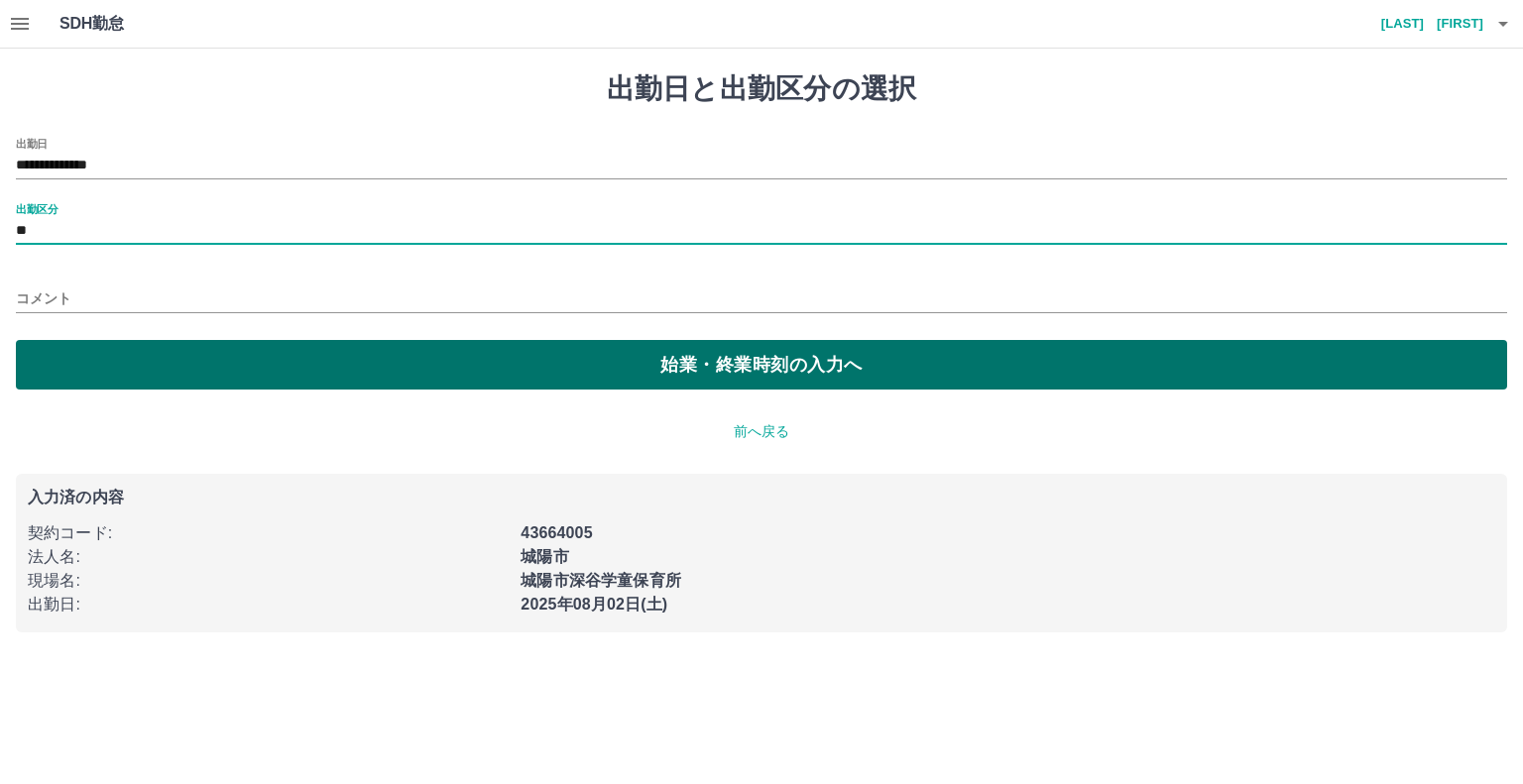 click on "始業・終業時刻の入力へ" at bounding box center (762, 365) 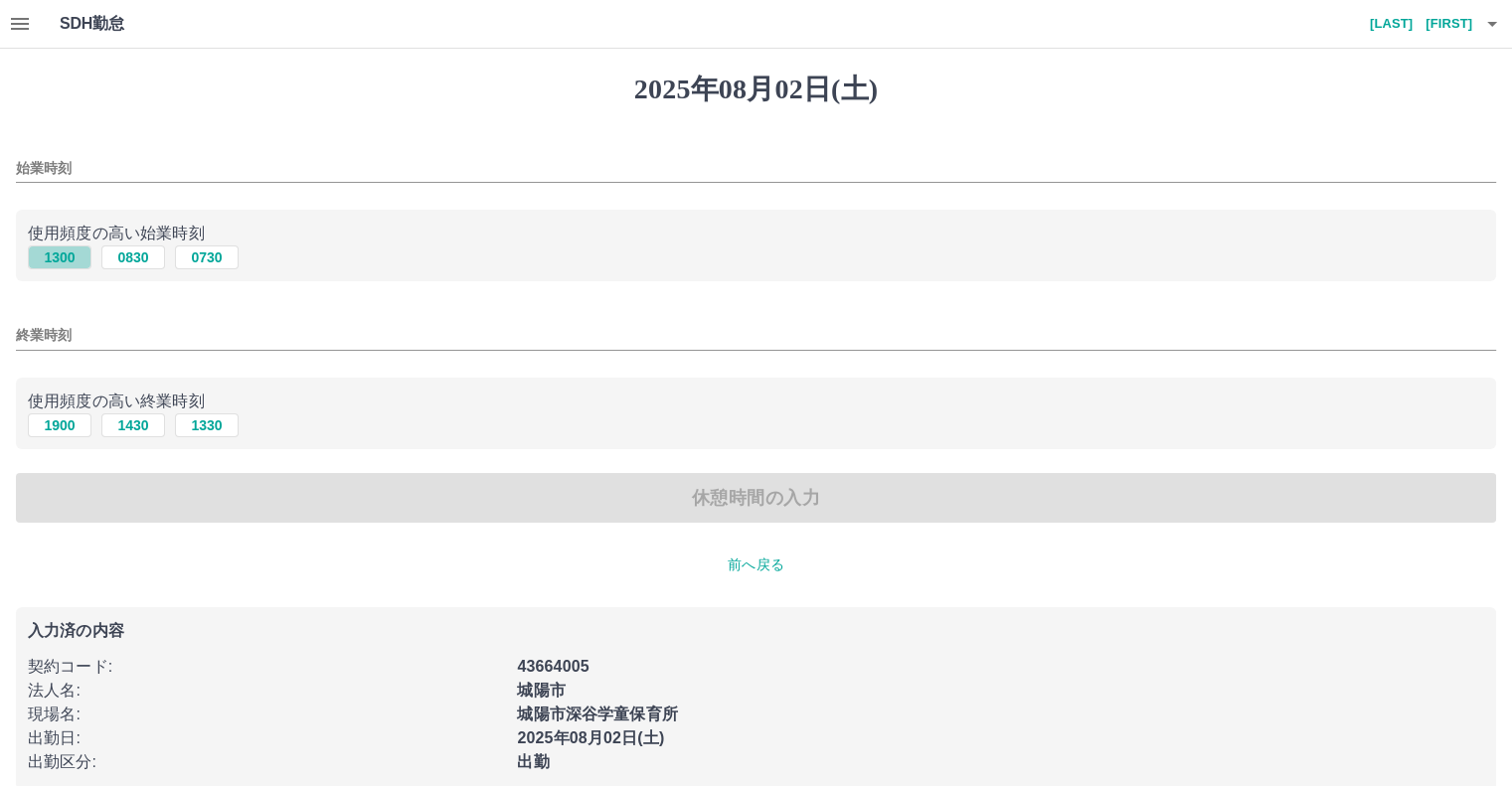 click on "1300" at bounding box center (60, 257) 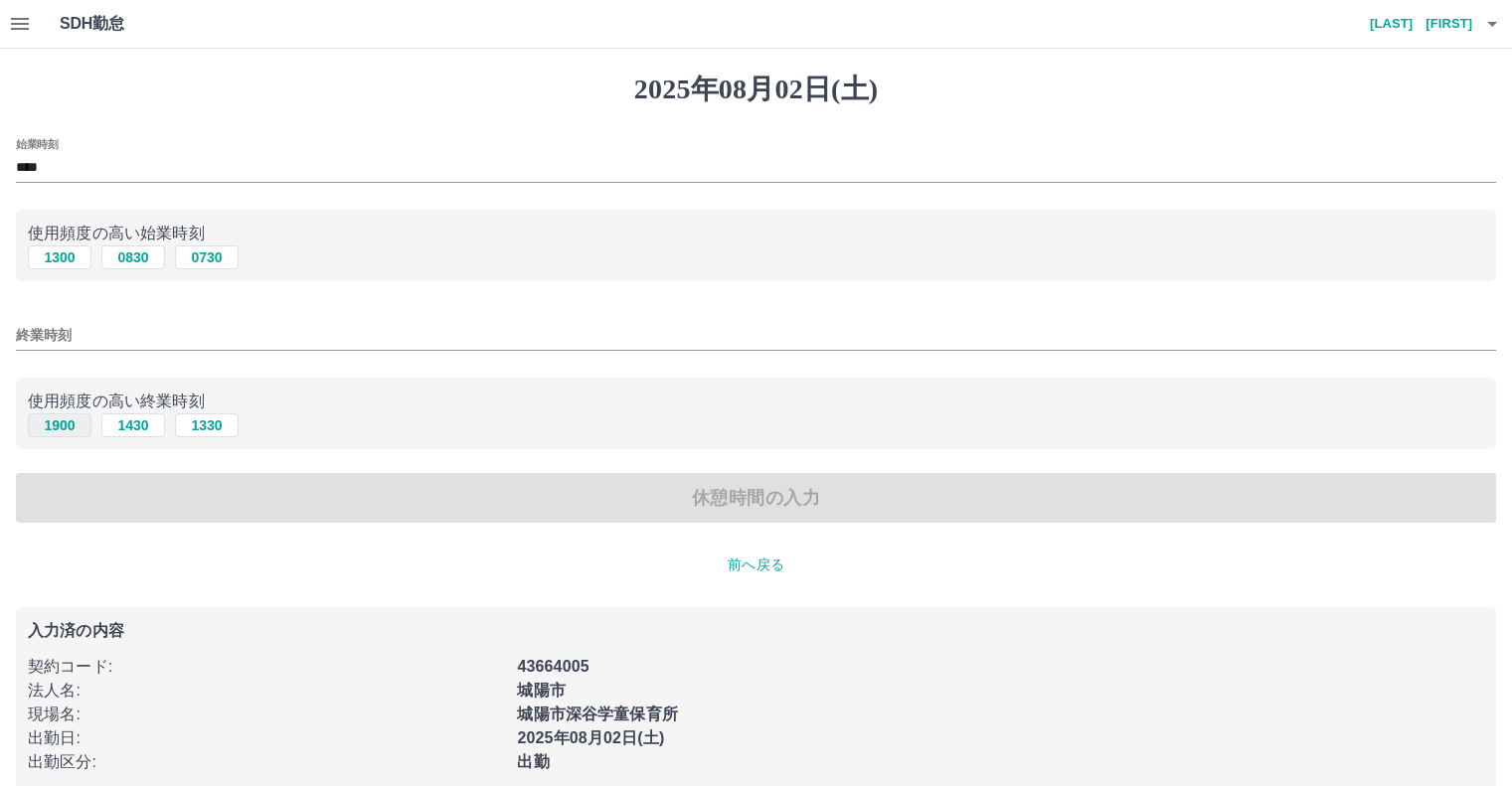 click on "1900" at bounding box center (60, 425) 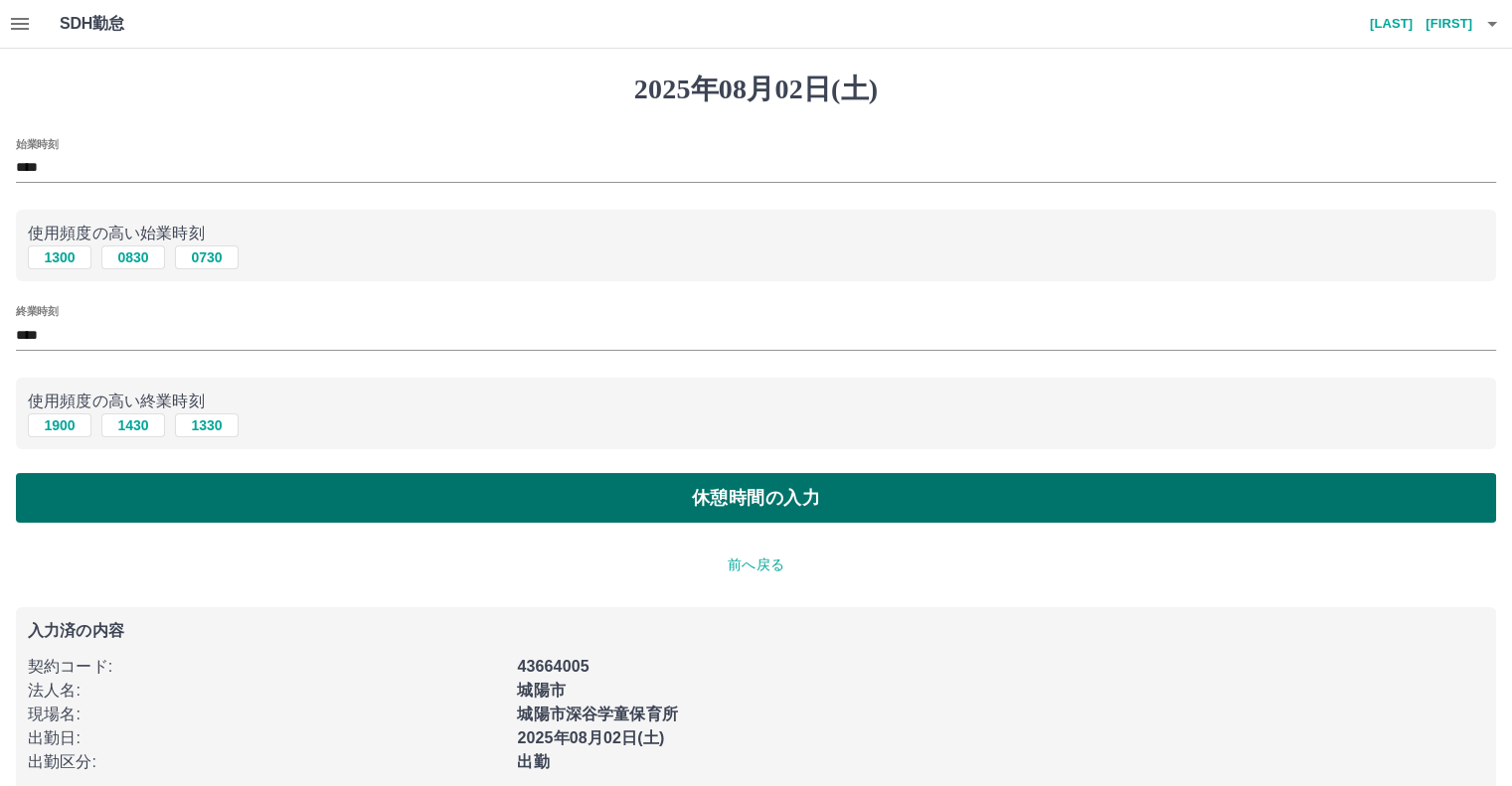 click on "休憩時間の入力" at bounding box center (756, 498) 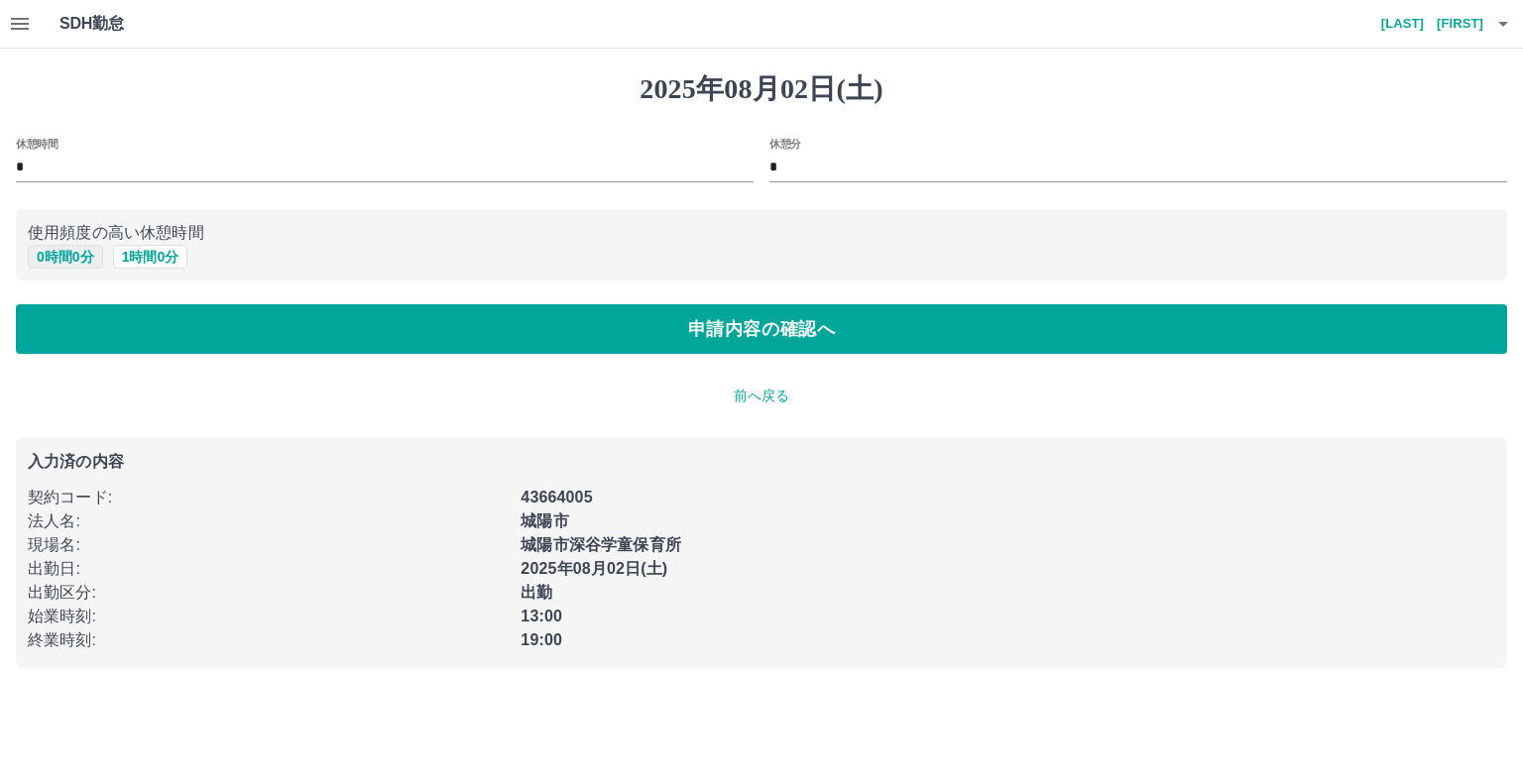 click on "0 時間 0 分" at bounding box center (65, 257) 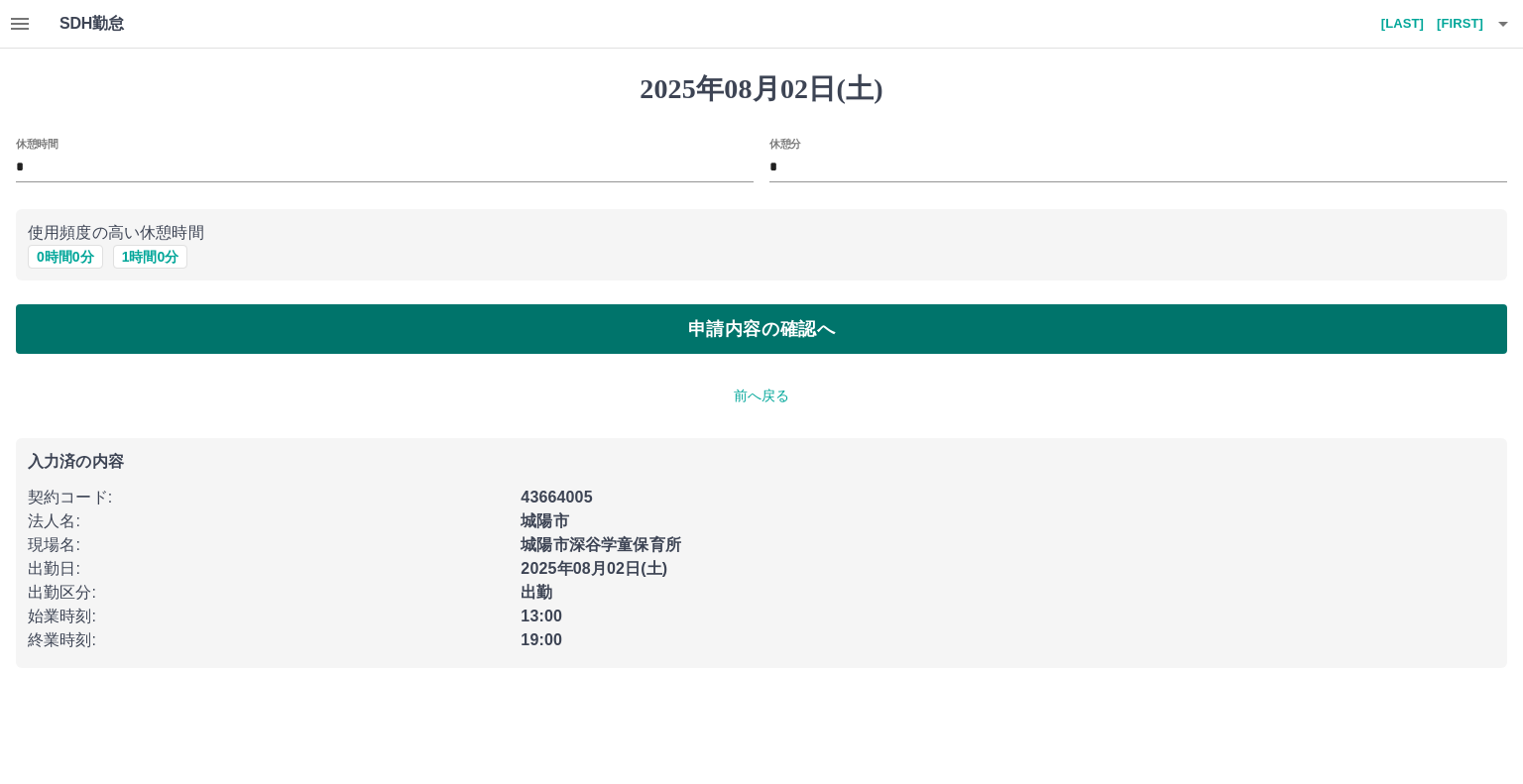 click on "申請内容の確認へ" at bounding box center (762, 329) 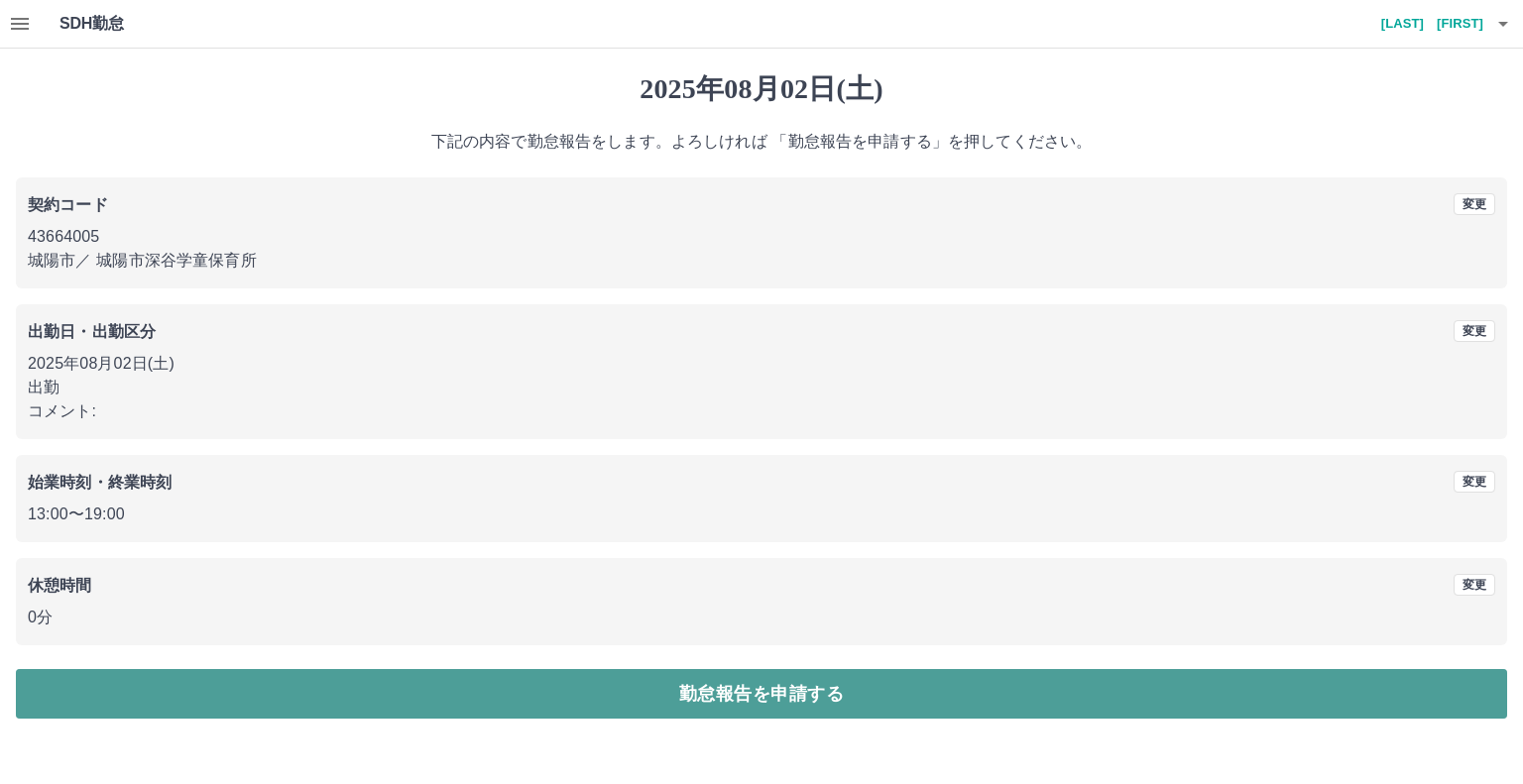 click on "勤怠報告を申請する" at bounding box center (762, 694) 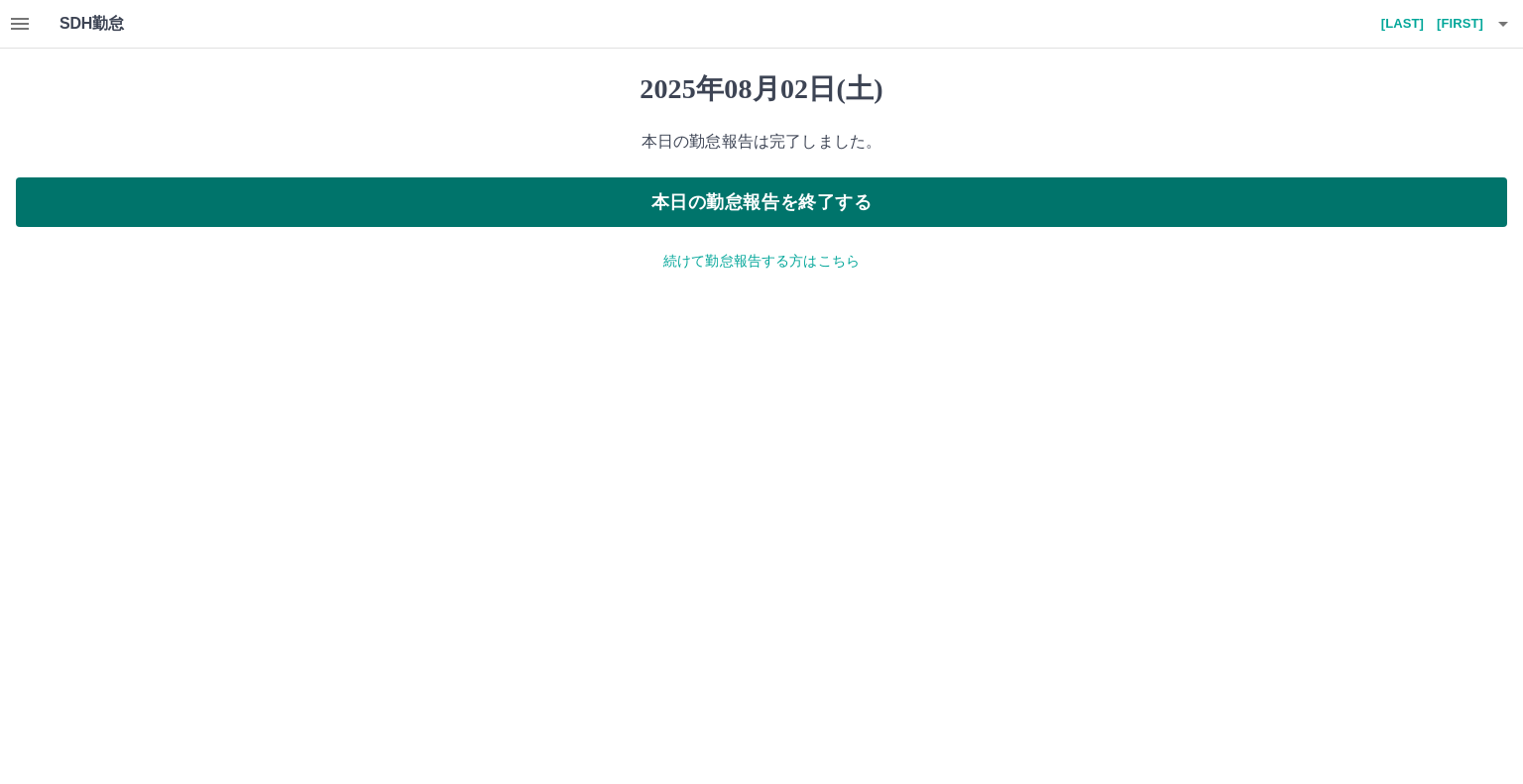 click on "本日の勤怠報告を終了する" at bounding box center [762, 202] 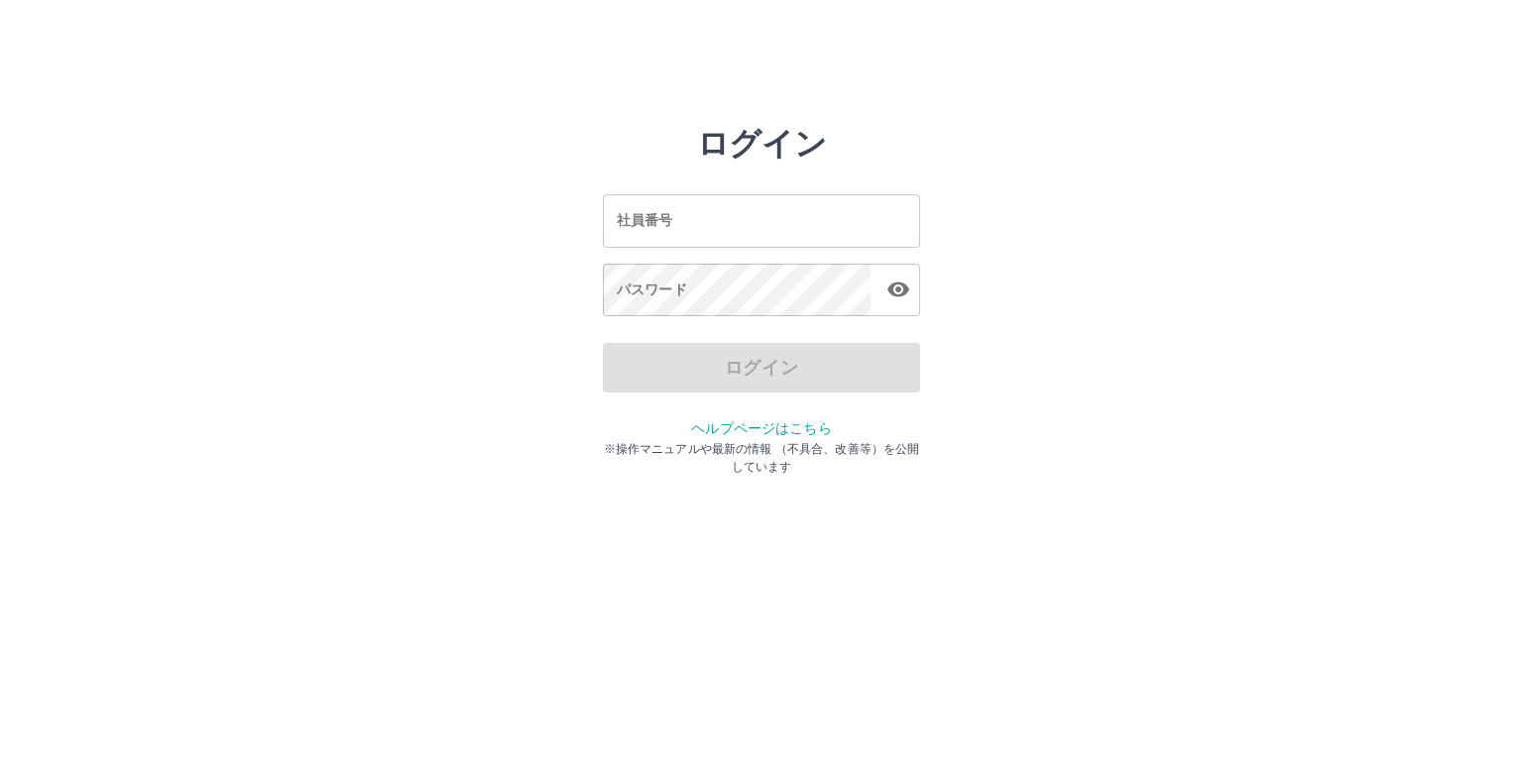 scroll, scrollTop: 0, scrollLeft: 0, axis: both 